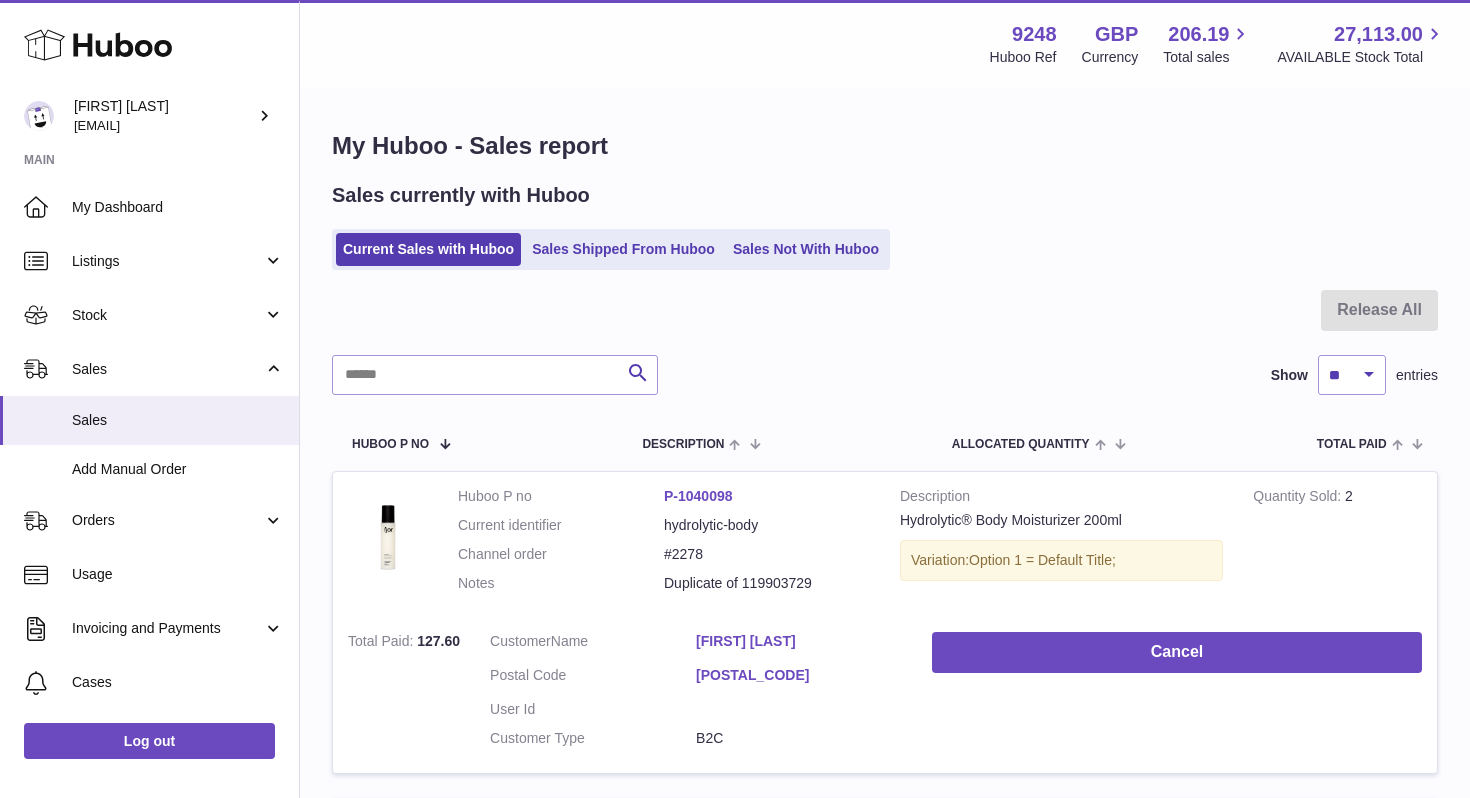 scroll, scrollTop: 357, scrollLeft: 0, axis: vertical 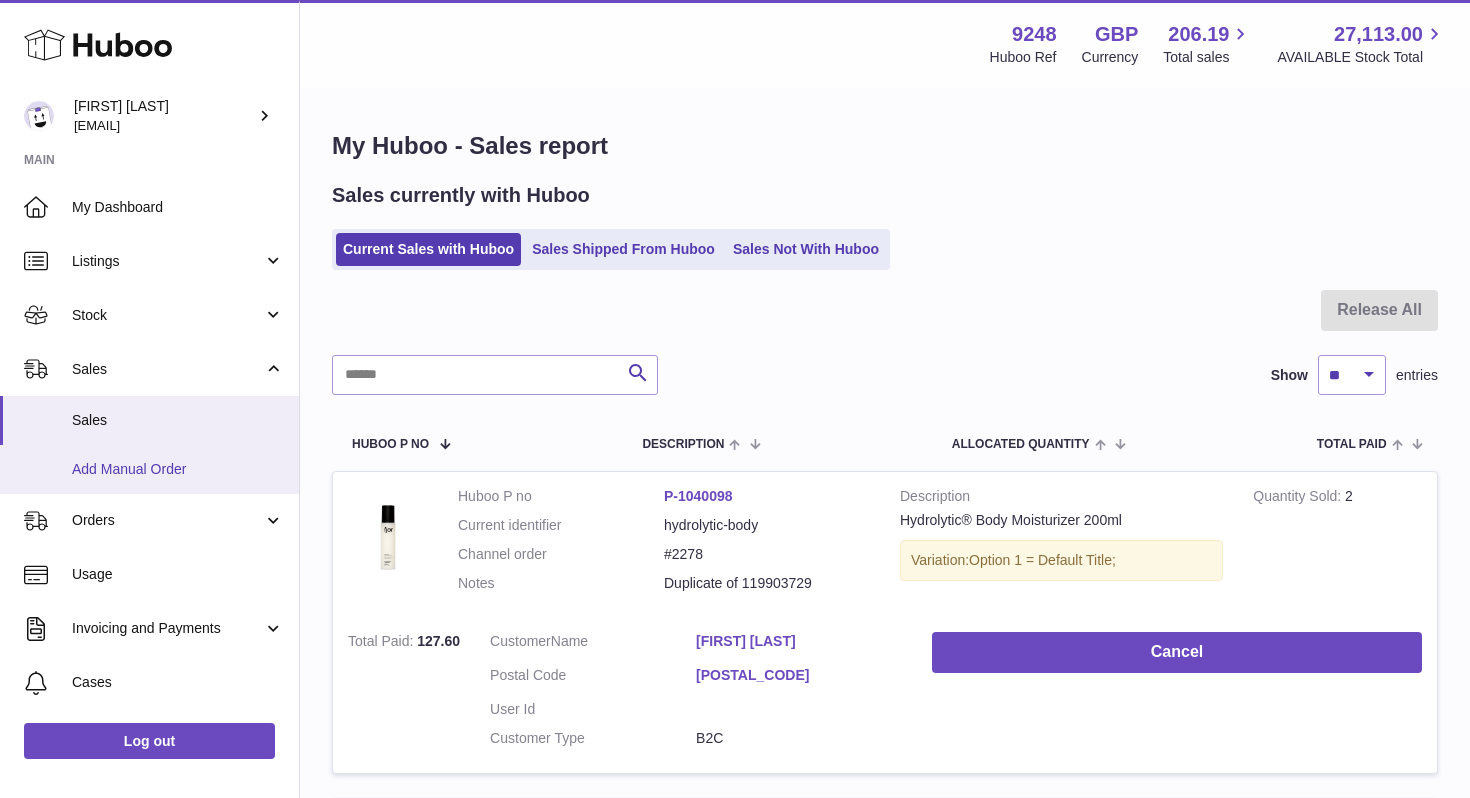 click on "Add Manual Order" at bounding box center [178, 469] 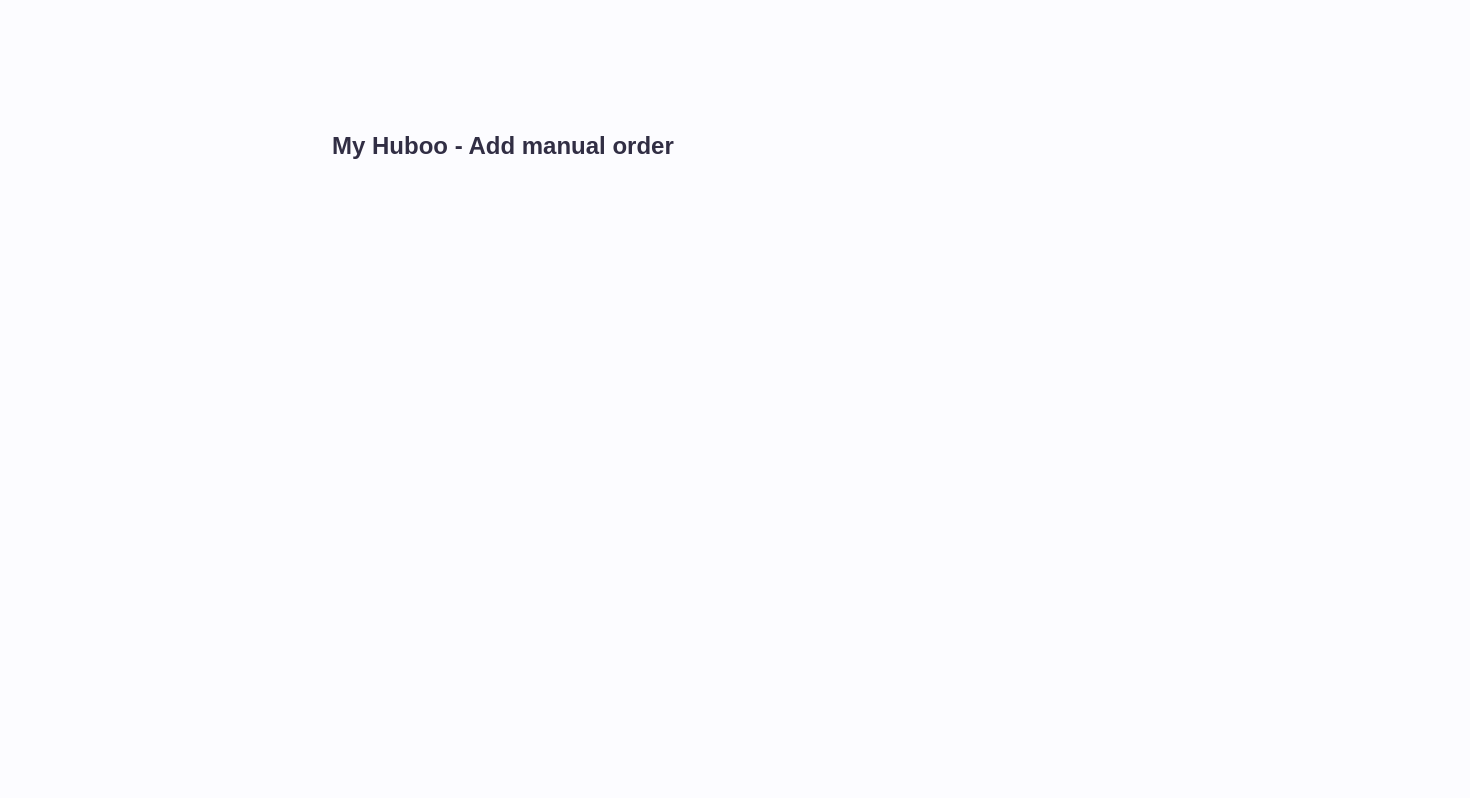scroll, scrollTop: 0, scrollLeft: 0, axis: both 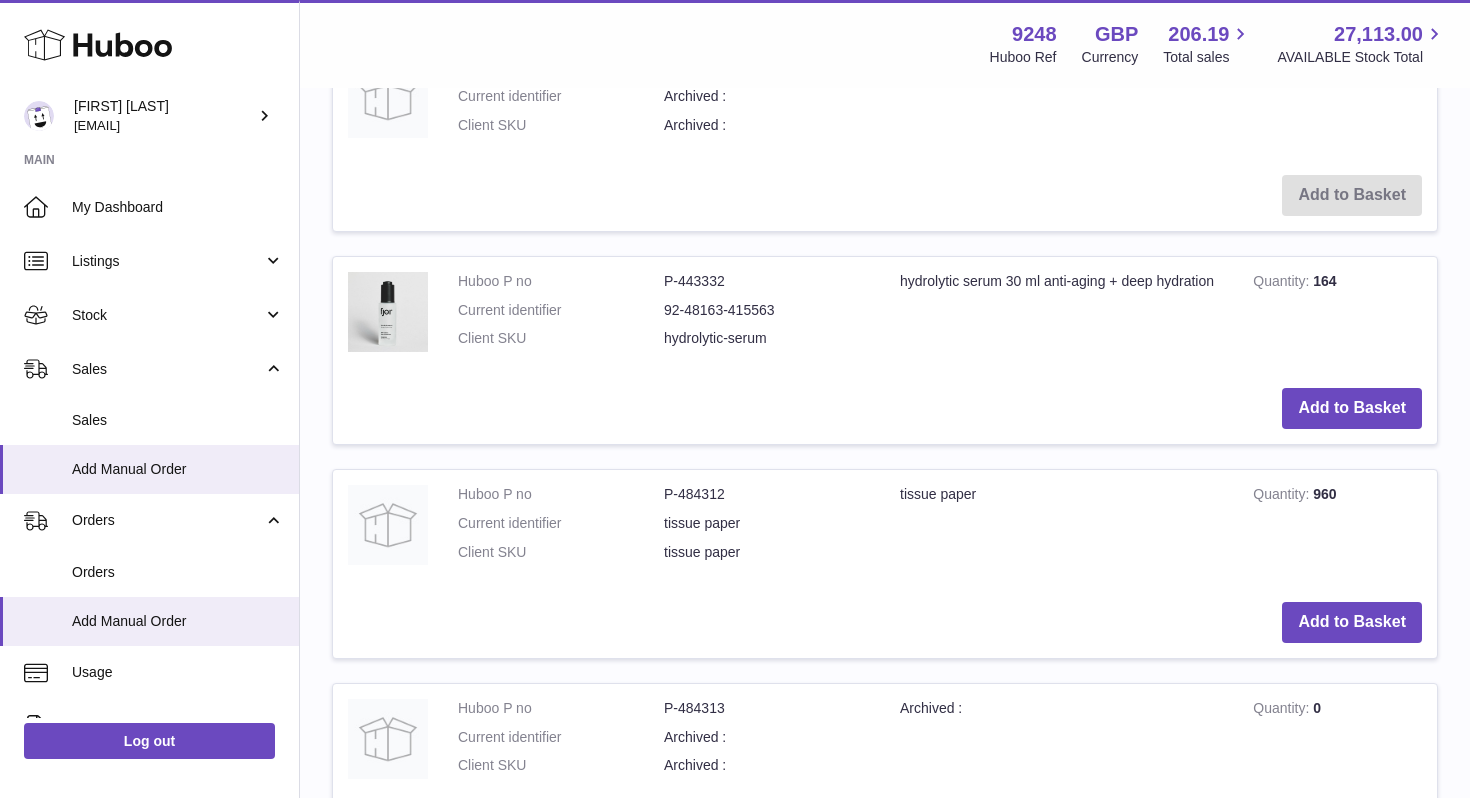 click on "Add to Basket" at bounding box center (885, 408) 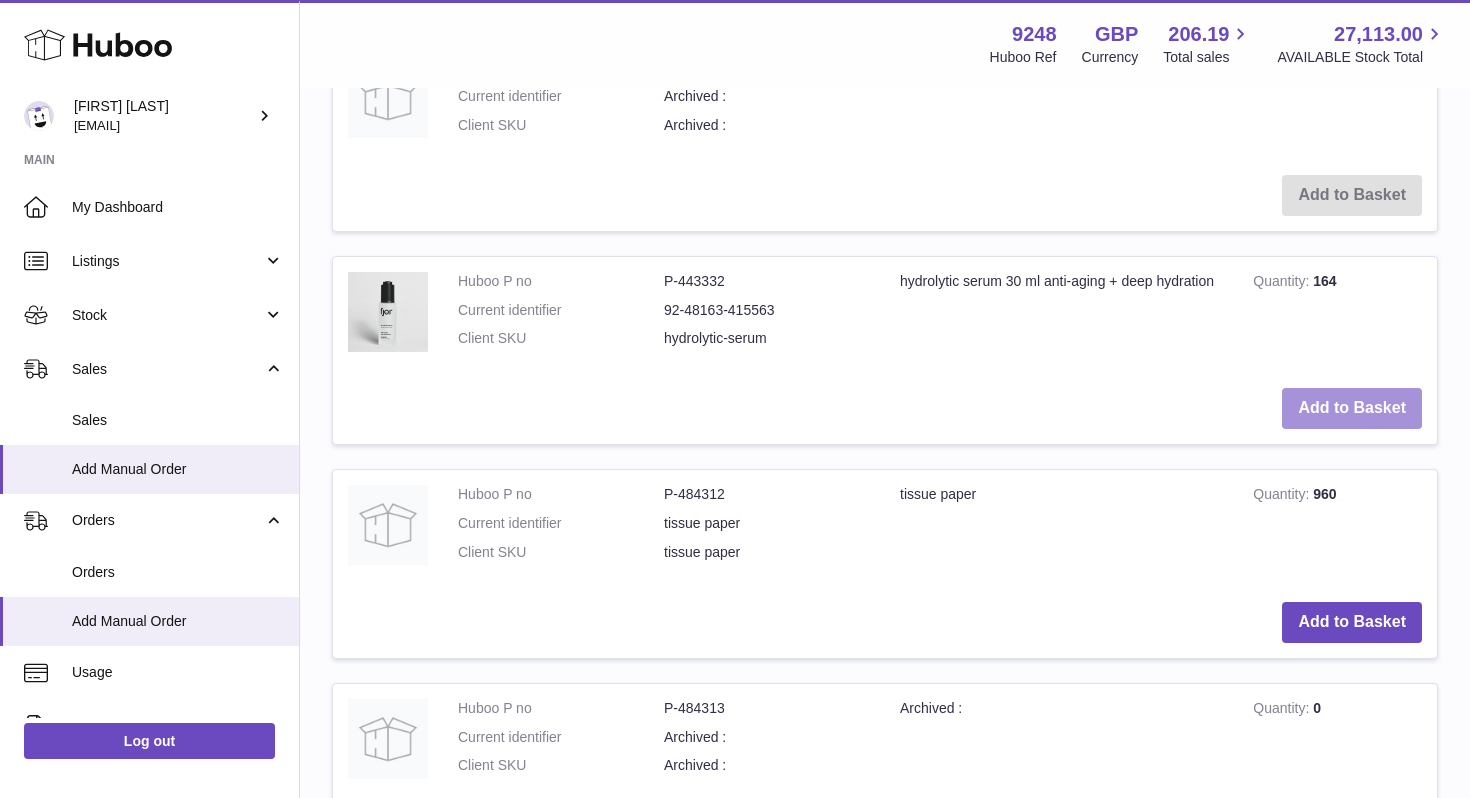 click on "Add to Basket" at bounding box center (1352, 408) 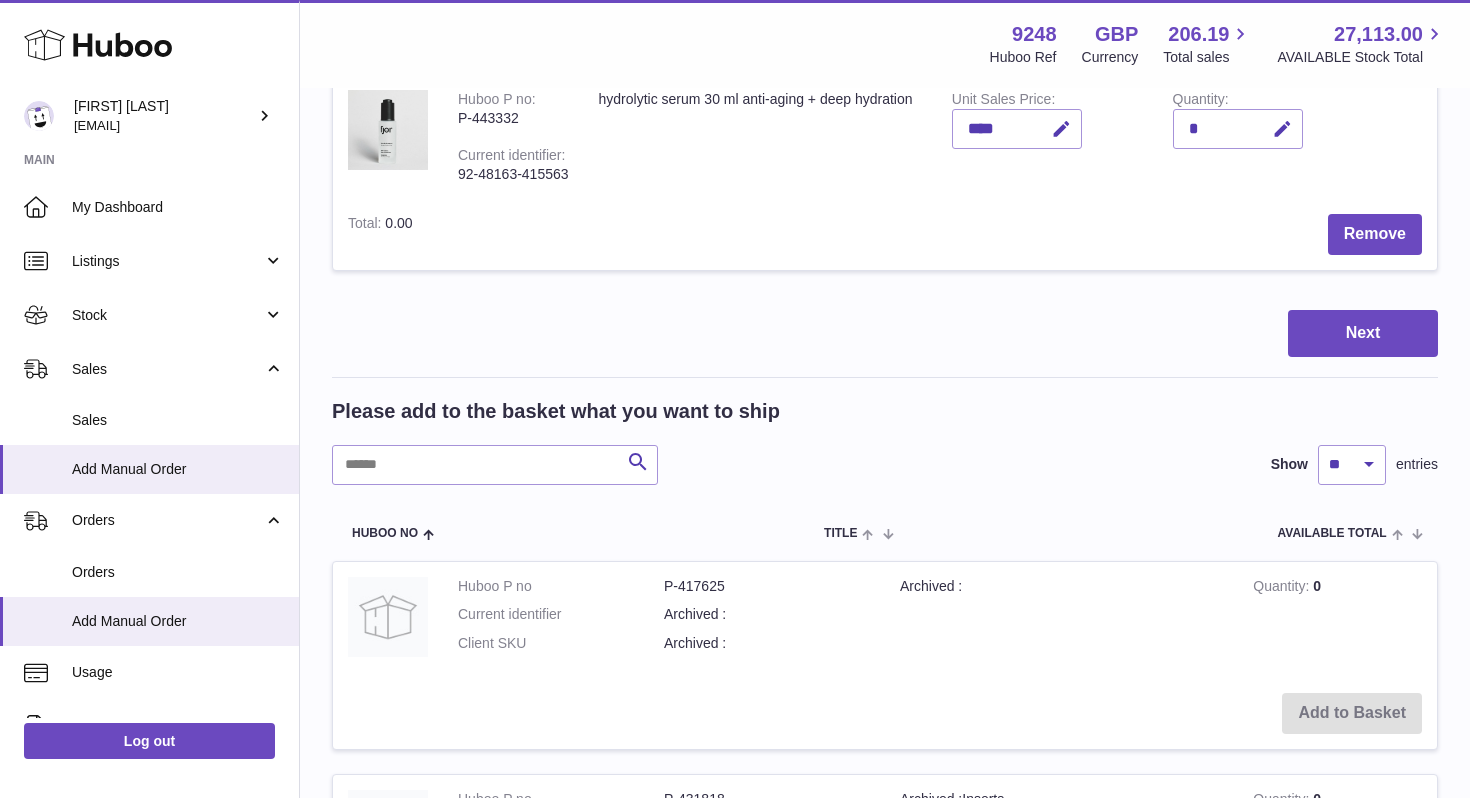 scroll, scrollTop: 308, scrollLeft: 0, axis: vertical 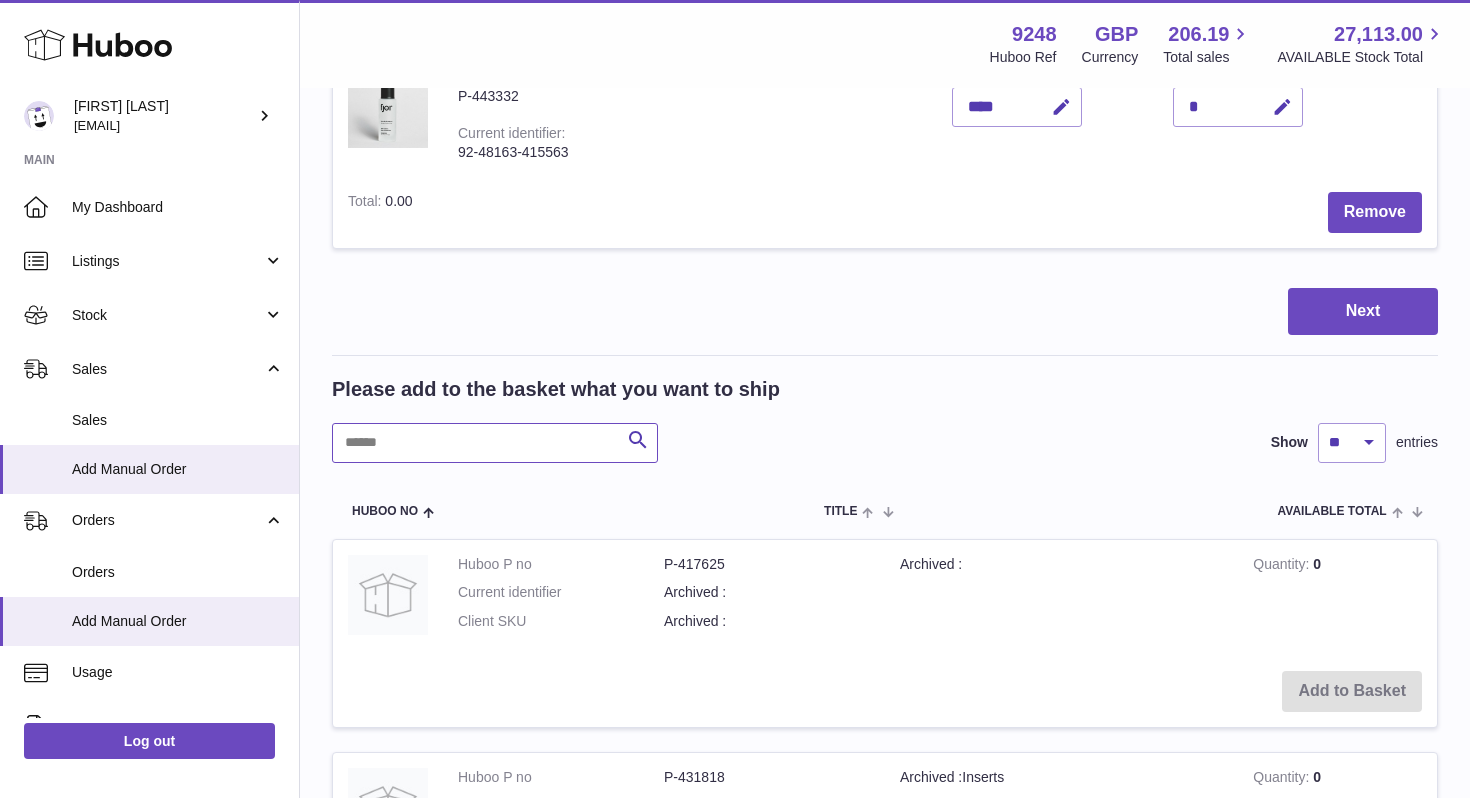 click at bounding box center [495, 443] 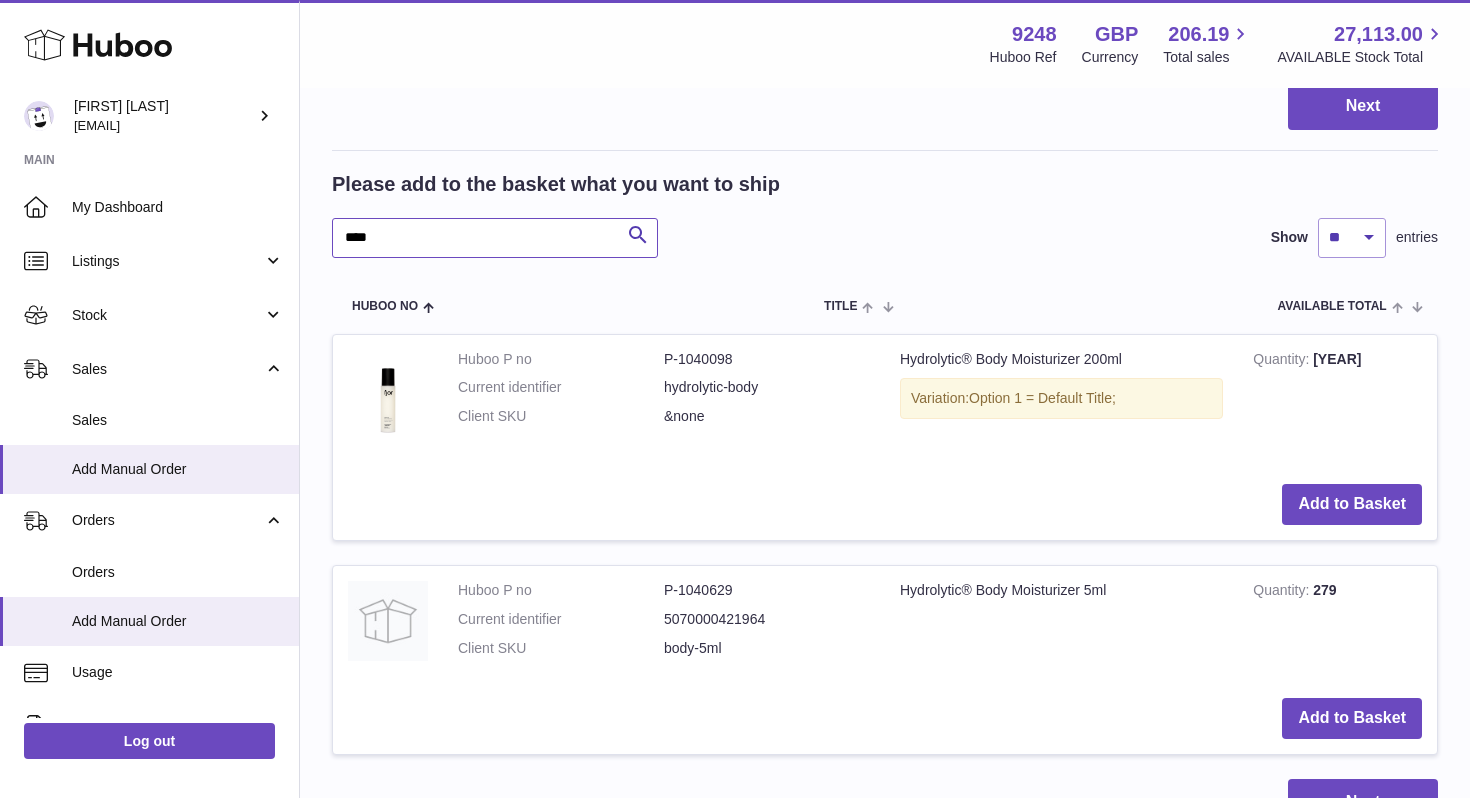 scroll, scrollTop: 555, scrollLeft: 0, axis: vertical 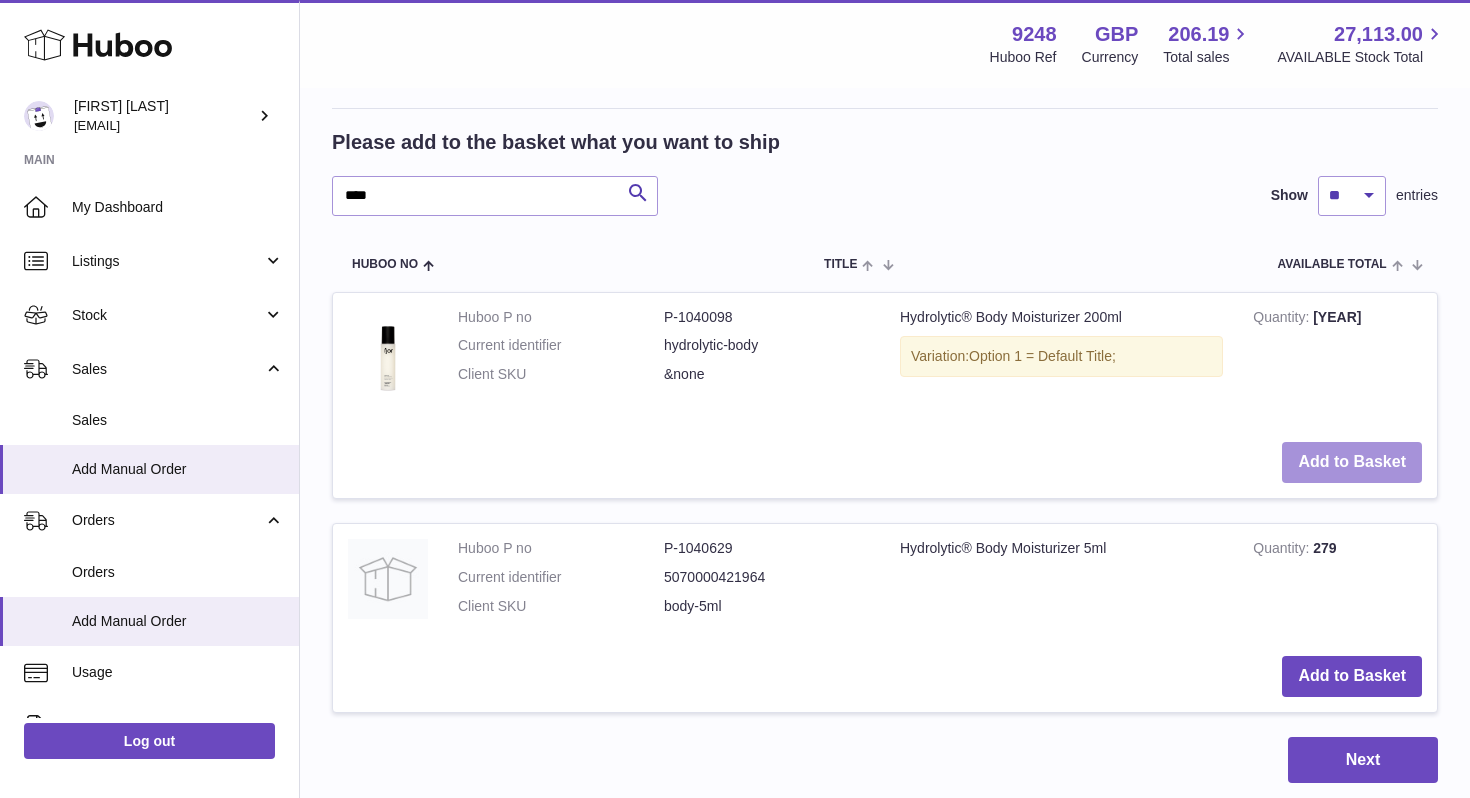 click on "Add to Basket" at bounding box center (1352, 462) 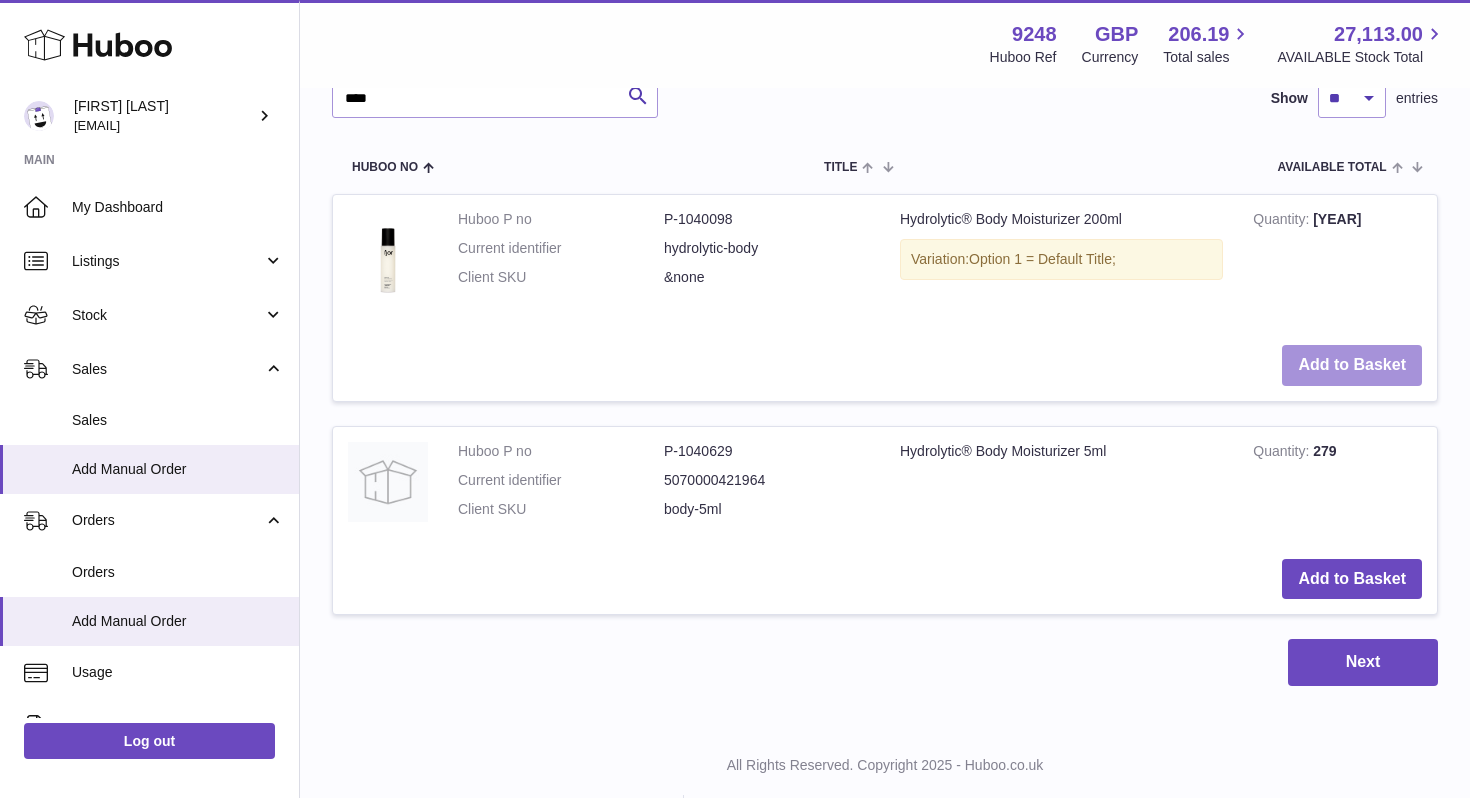 scroll, scrollTop: 783, scrollLeft: 0, axis: vertical 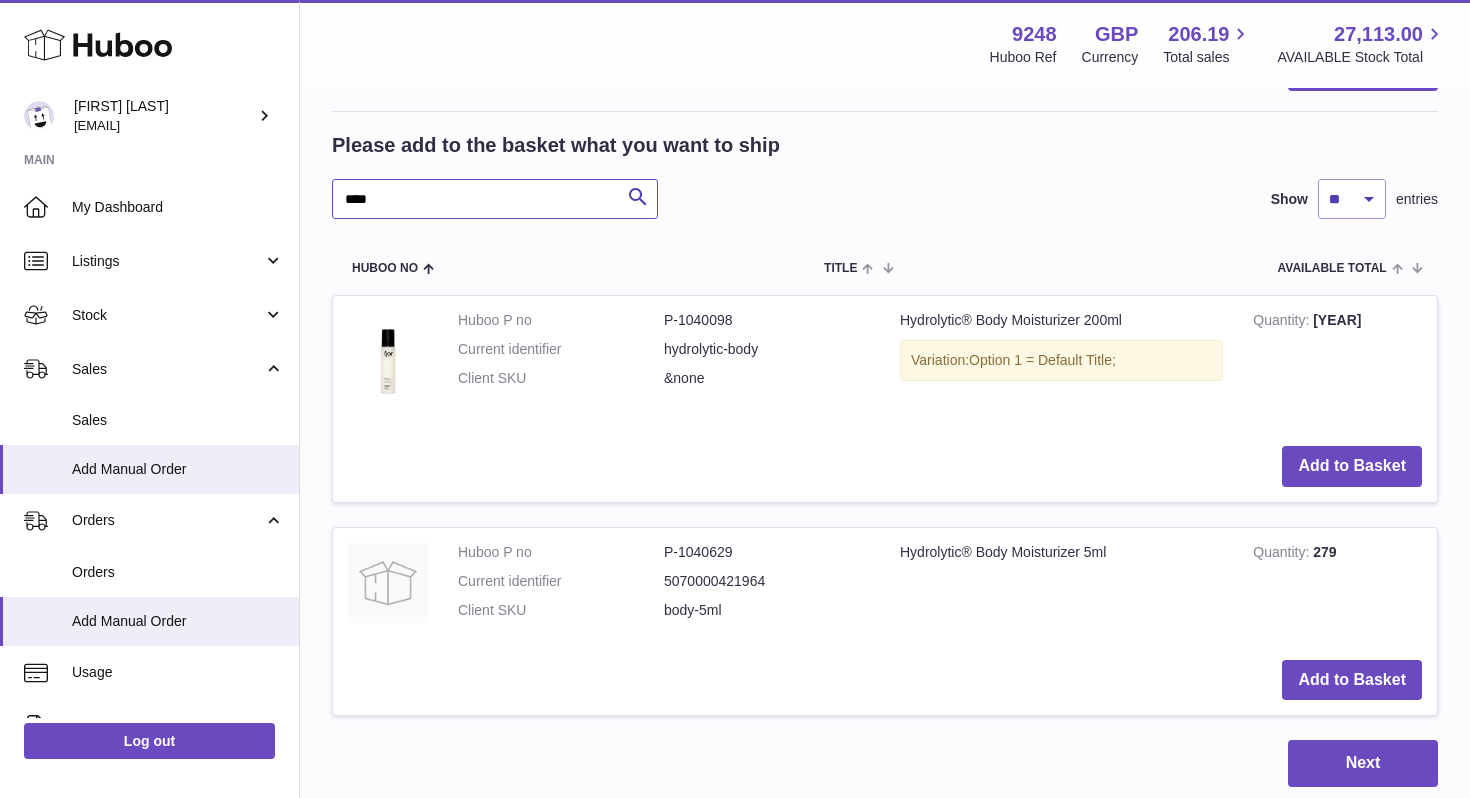 click on "****" at bounding box center (495, 199) 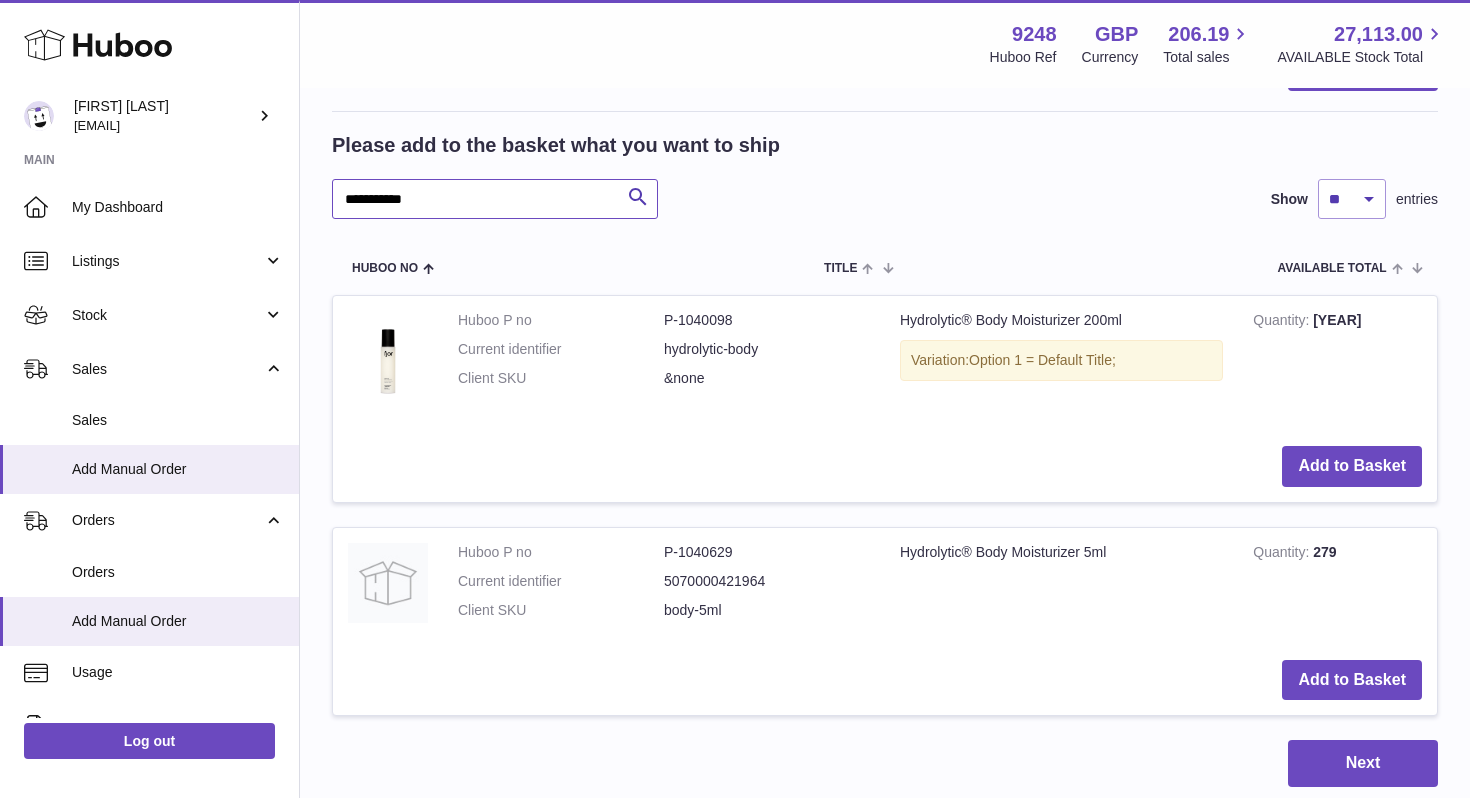 type on "**********" 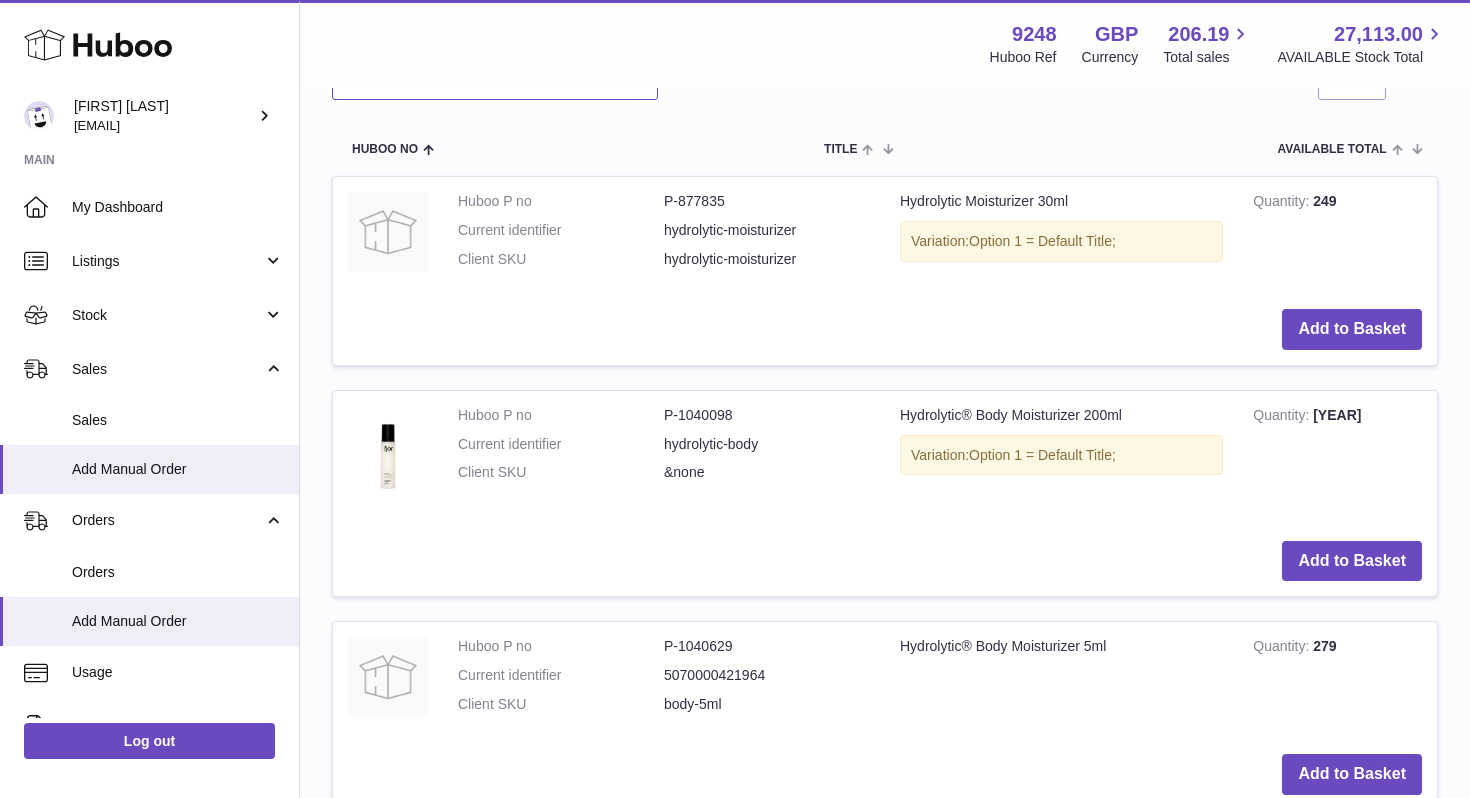 scroll, scrollTop: 927, scrollLeft: 0, axis: vertical 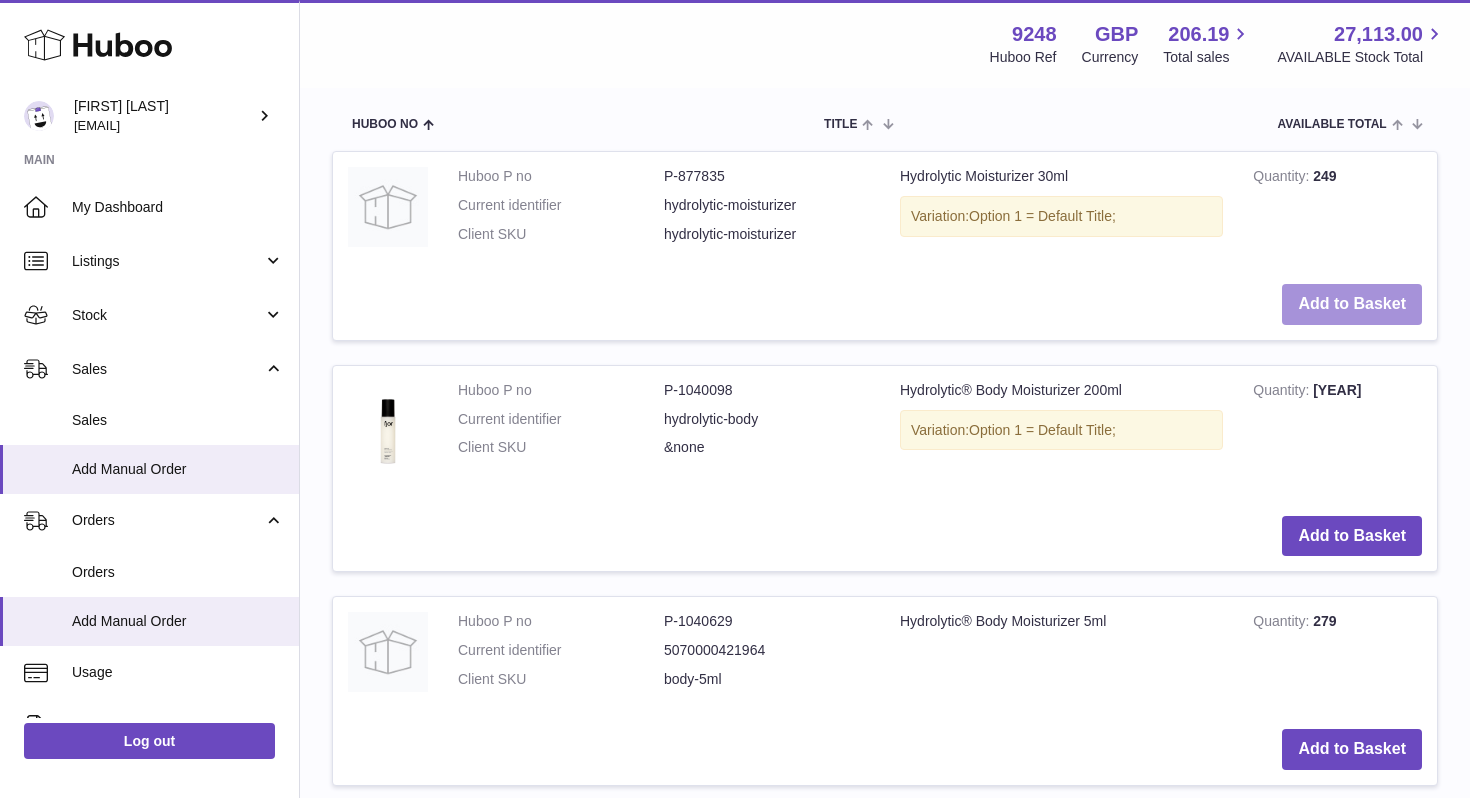 click on "Add to Basket" at bounding box center (1352, 304) 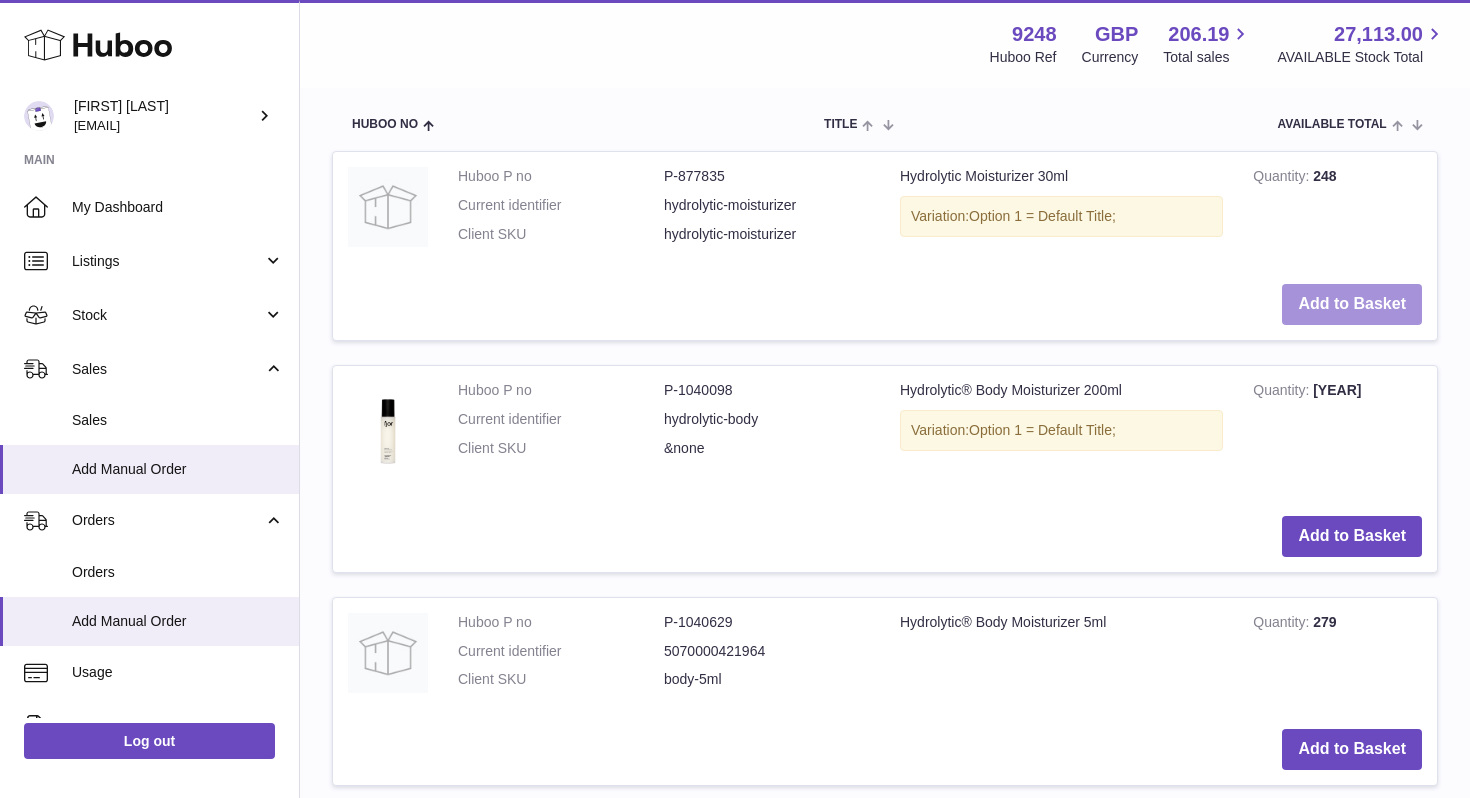 scroll, scrollTop: 1365, scrollLeft: 0, axis: vertical 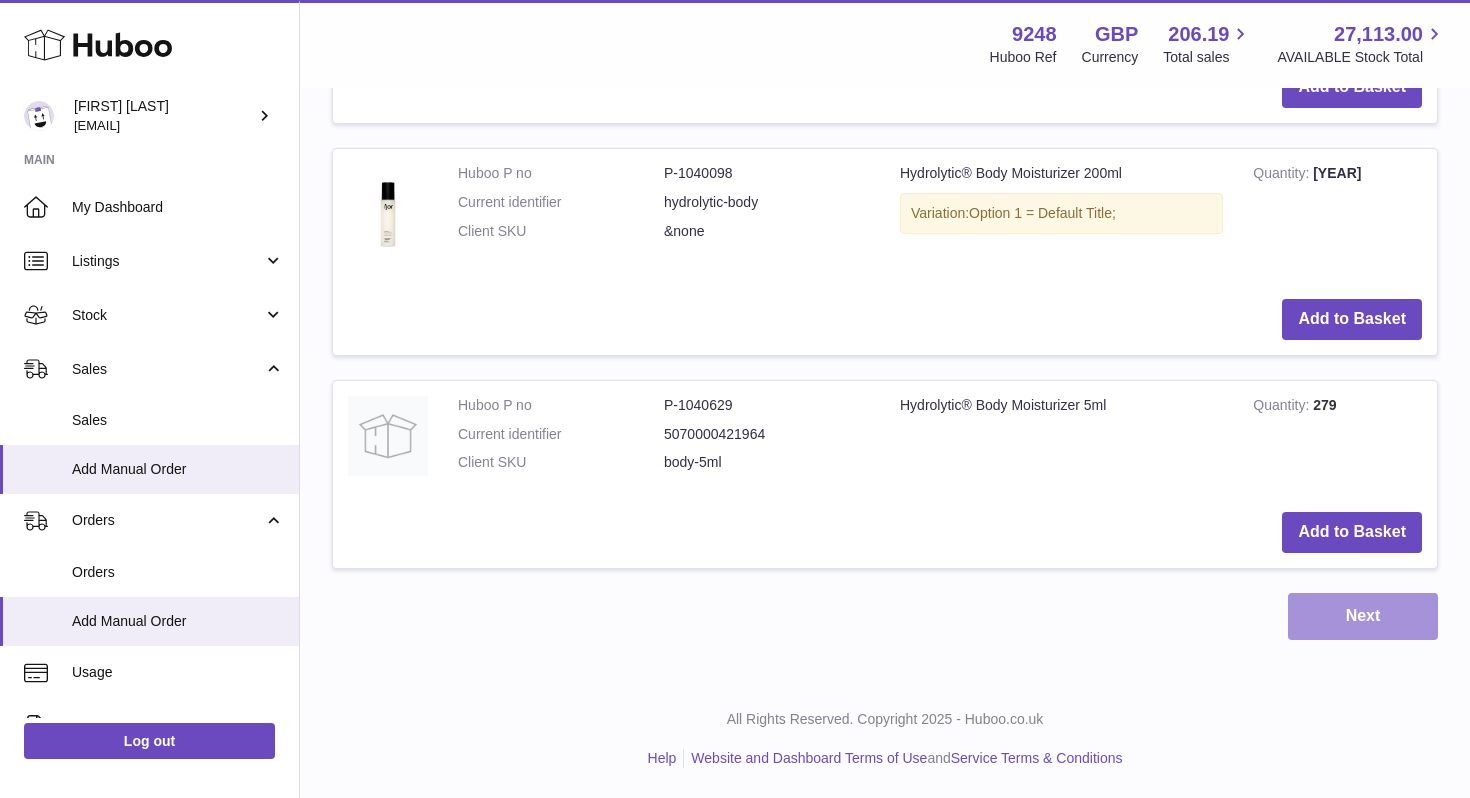 click on "Next" at bounding box center (1363, 616) 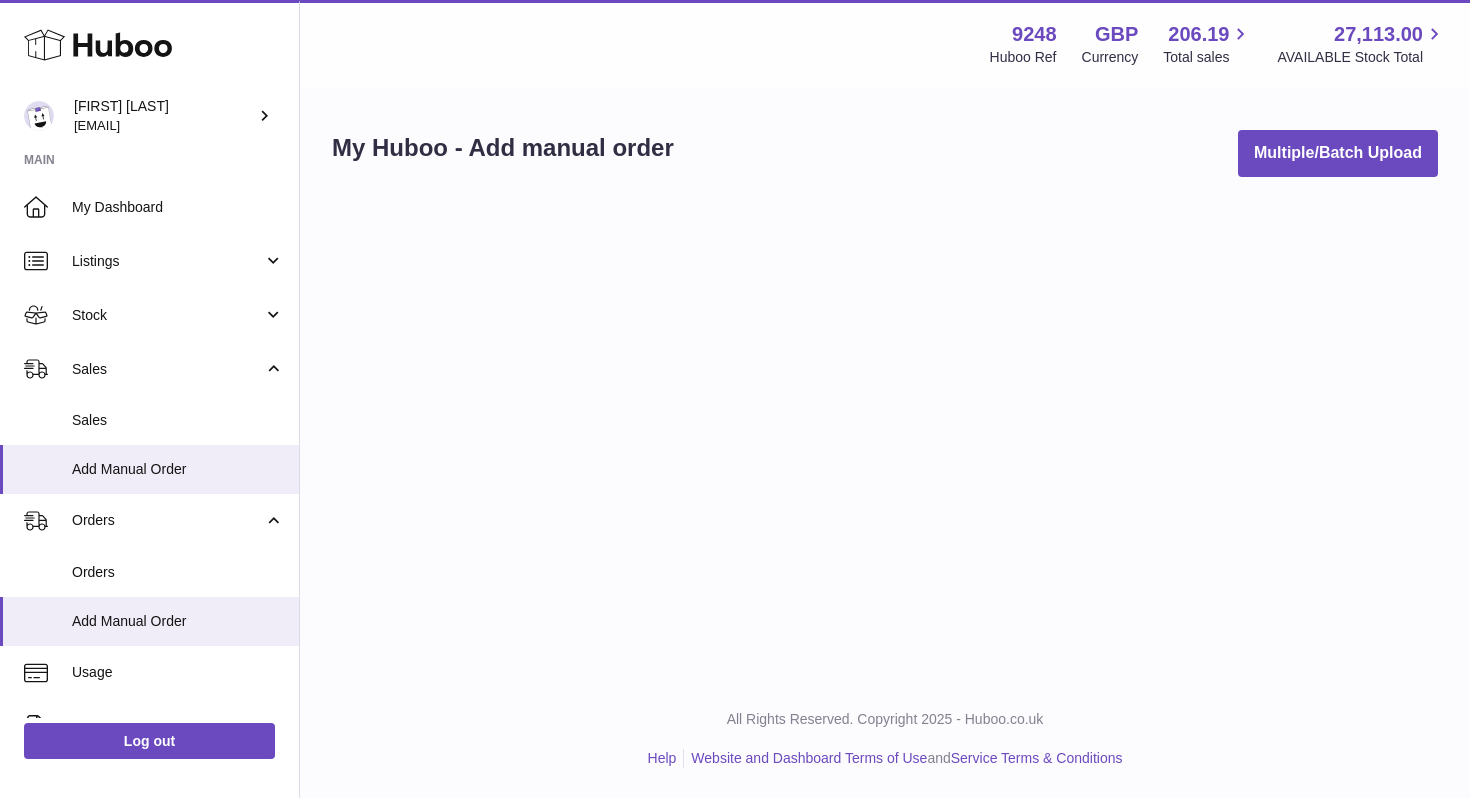 scroll, scrollTop: 0, scrollLeft: 0, axis: both 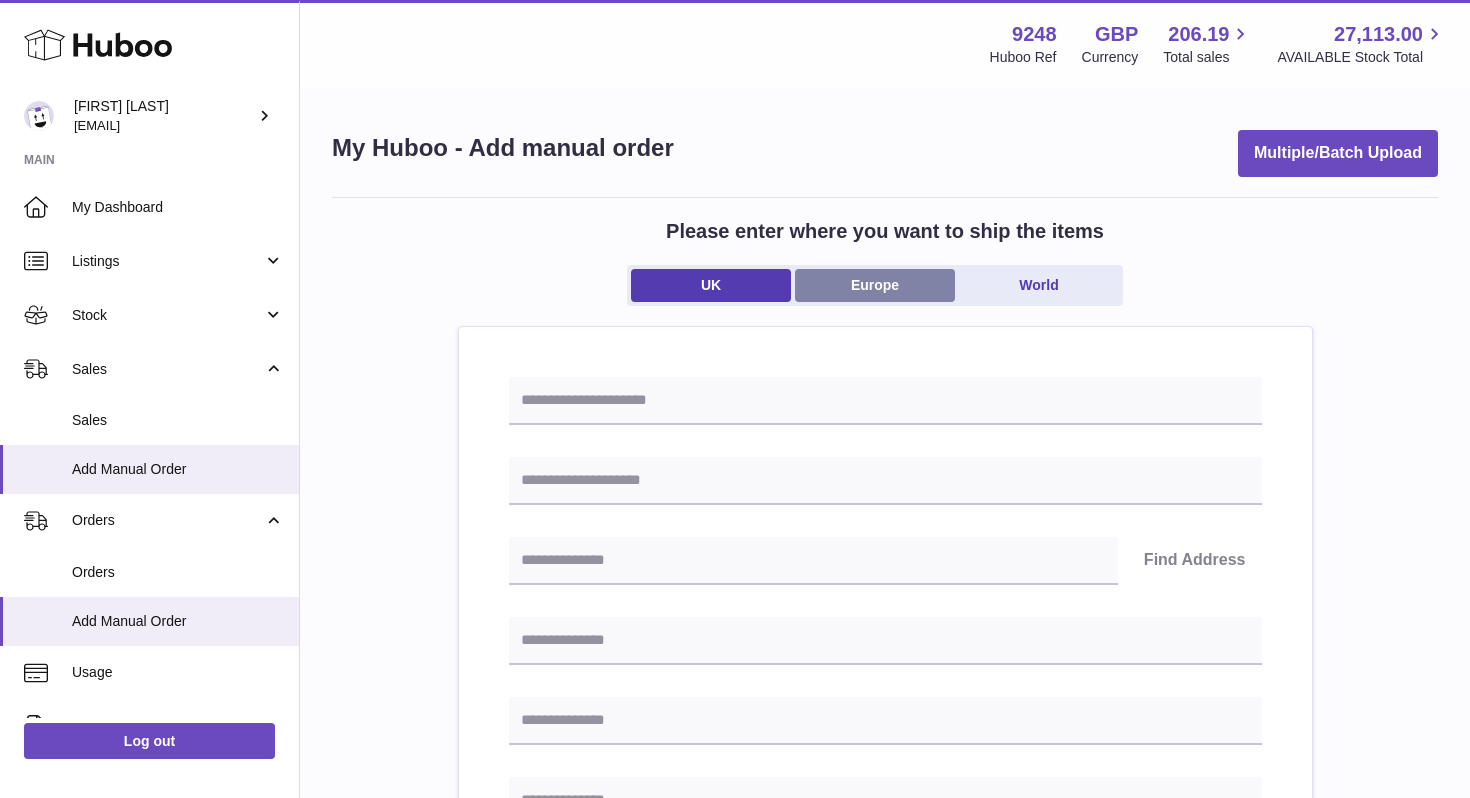 click on "Europe" at bounding box center (875, 285) 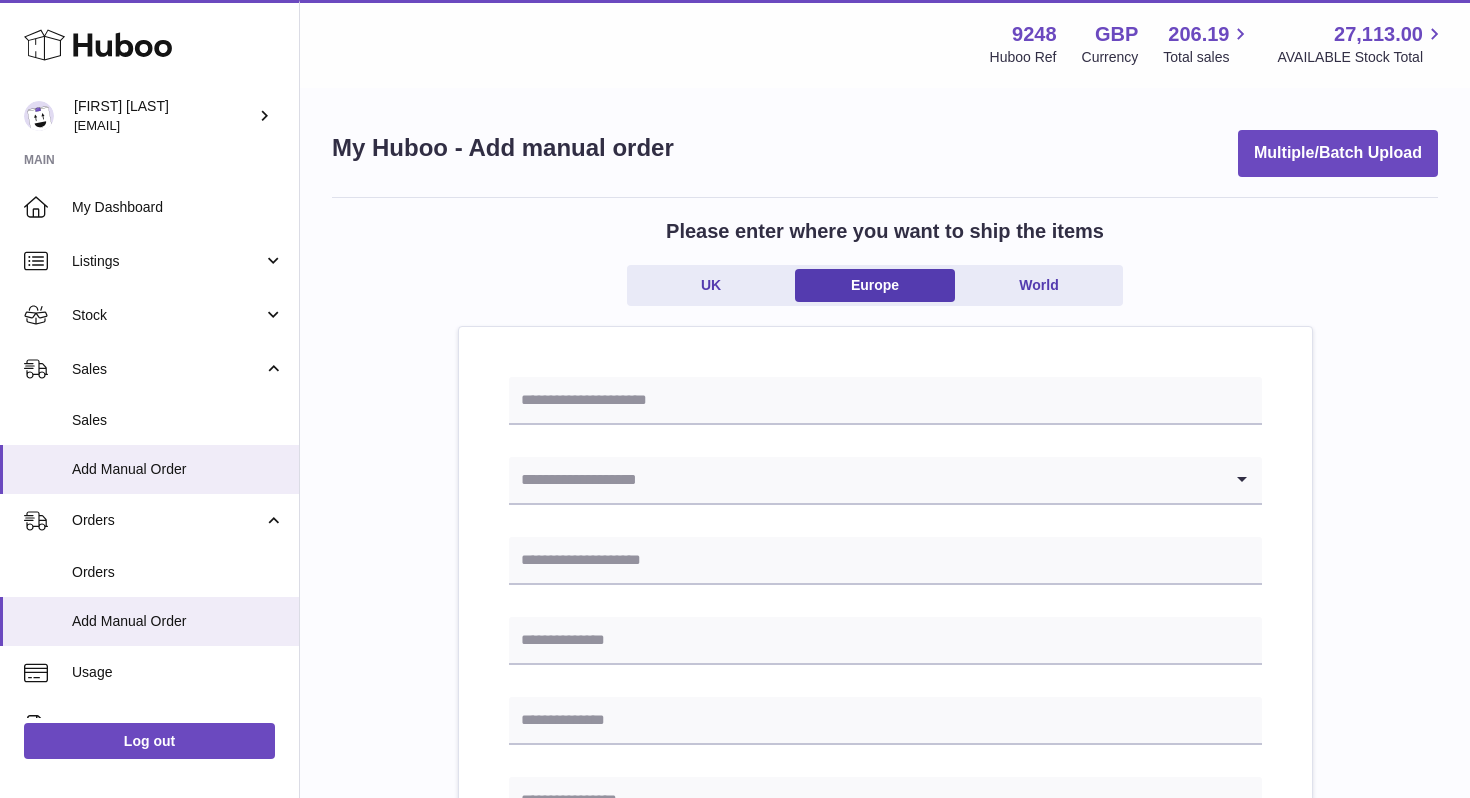 click at bounding box center (865, 480) 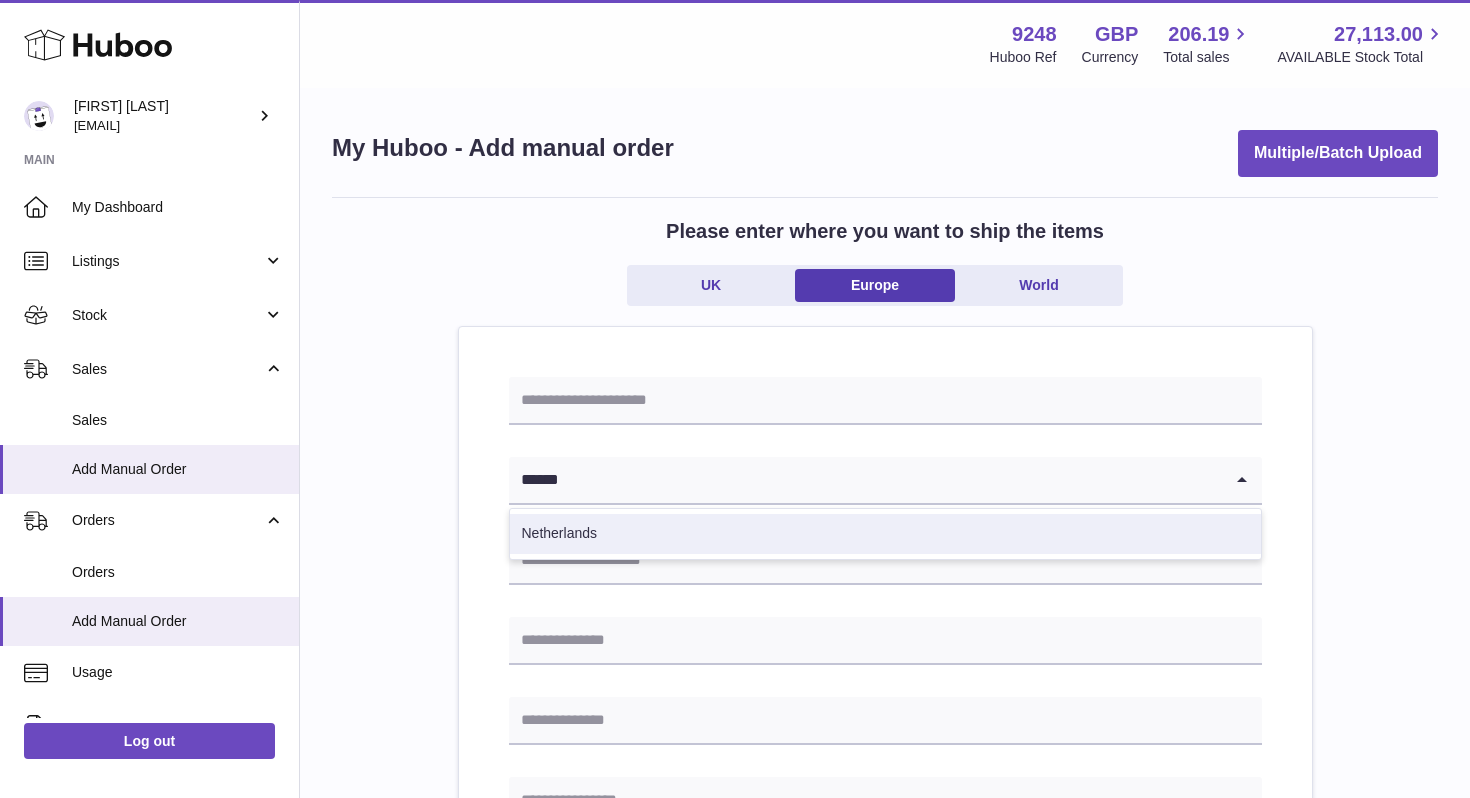 type on "******" 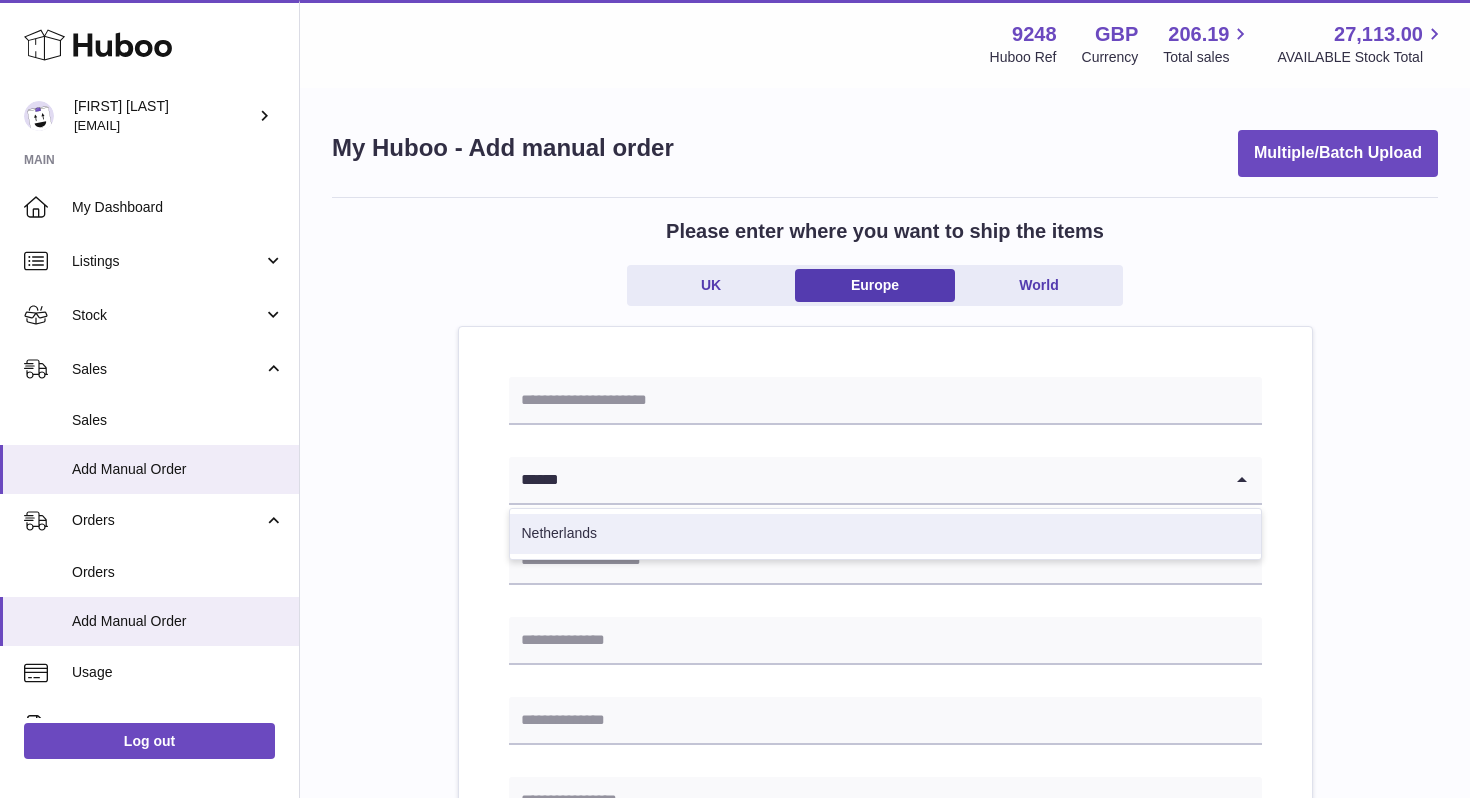 type 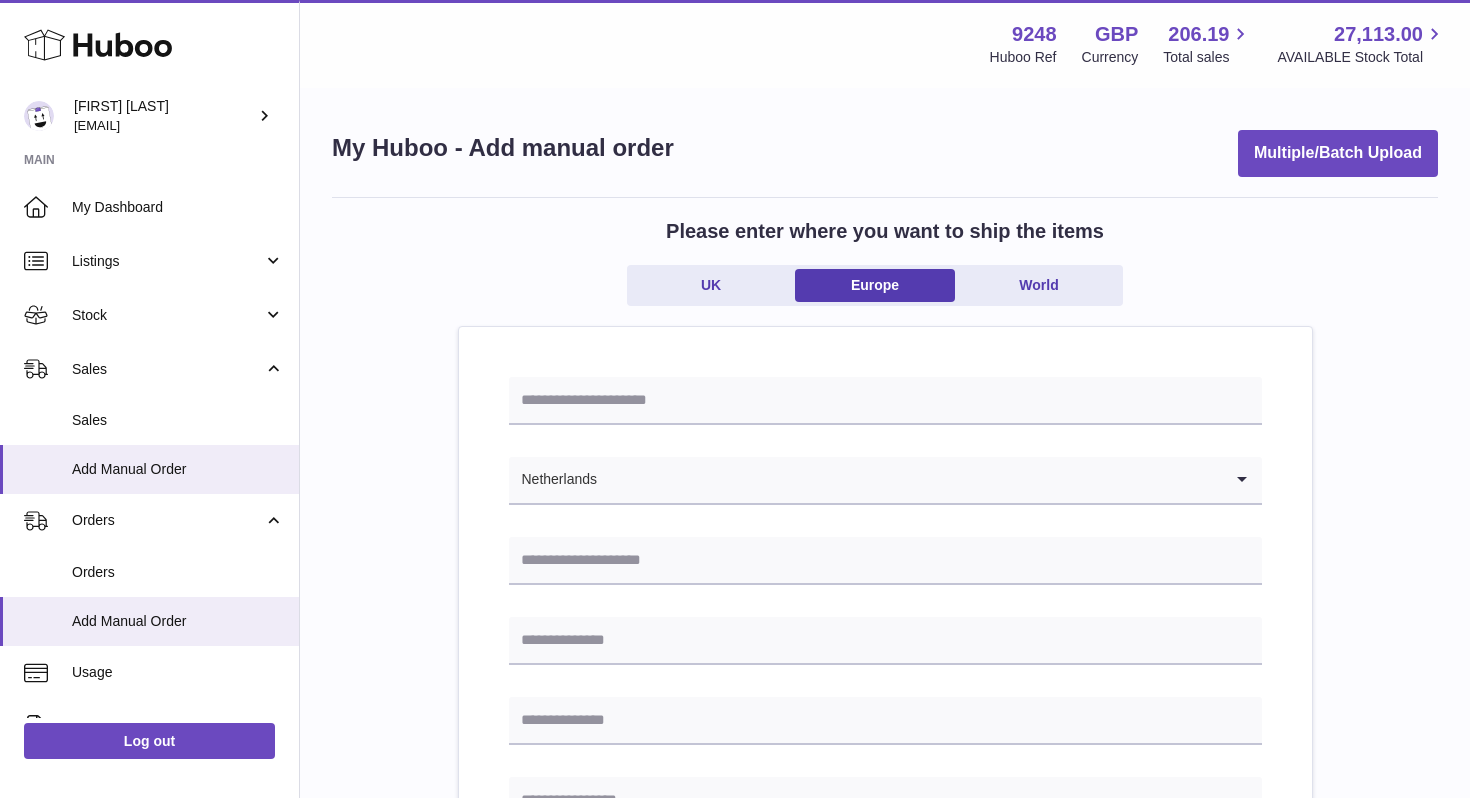 scroll, scrollTop: 206, scrollLeft: 0, axis: vertical 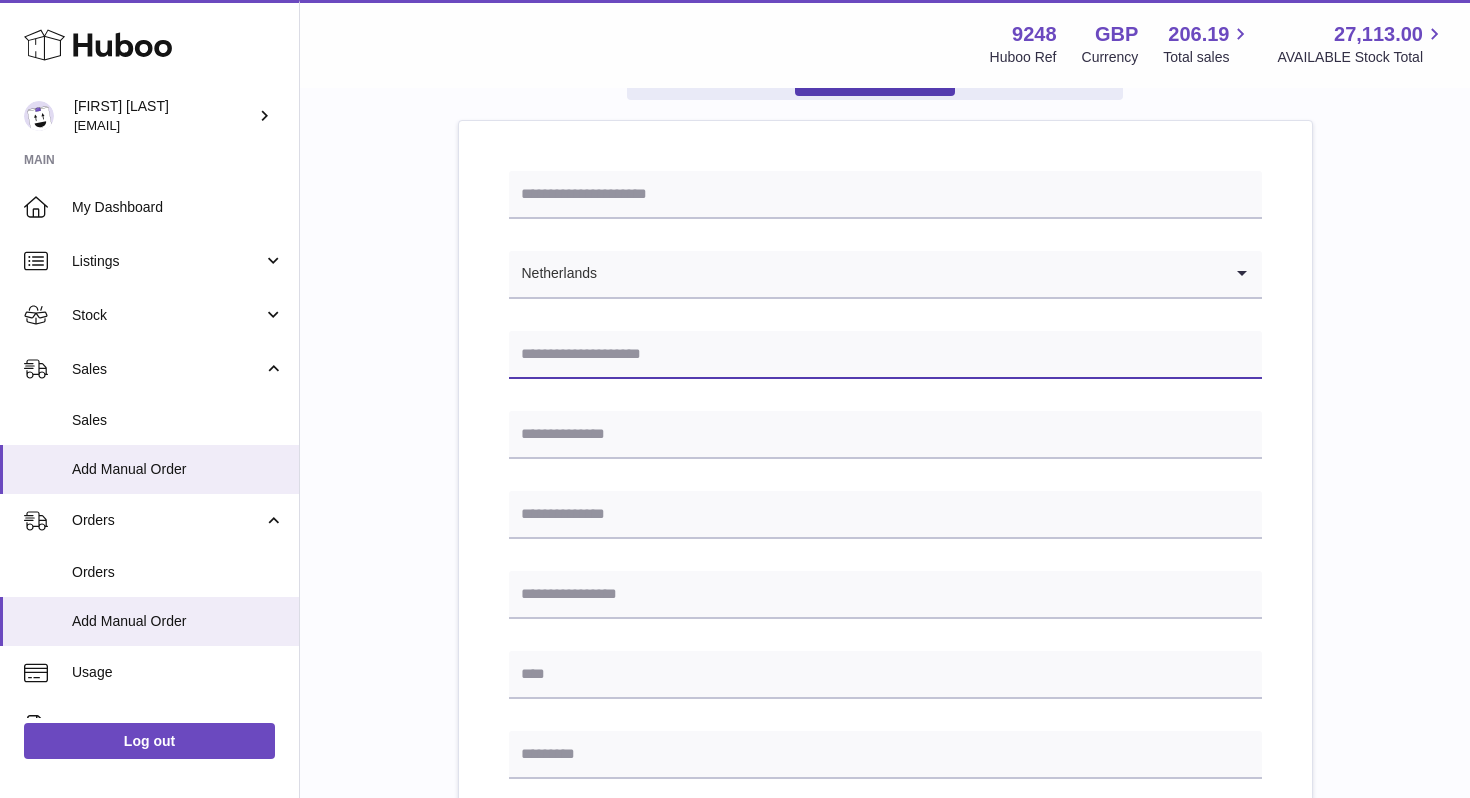 click at bounding box center (885, 355) 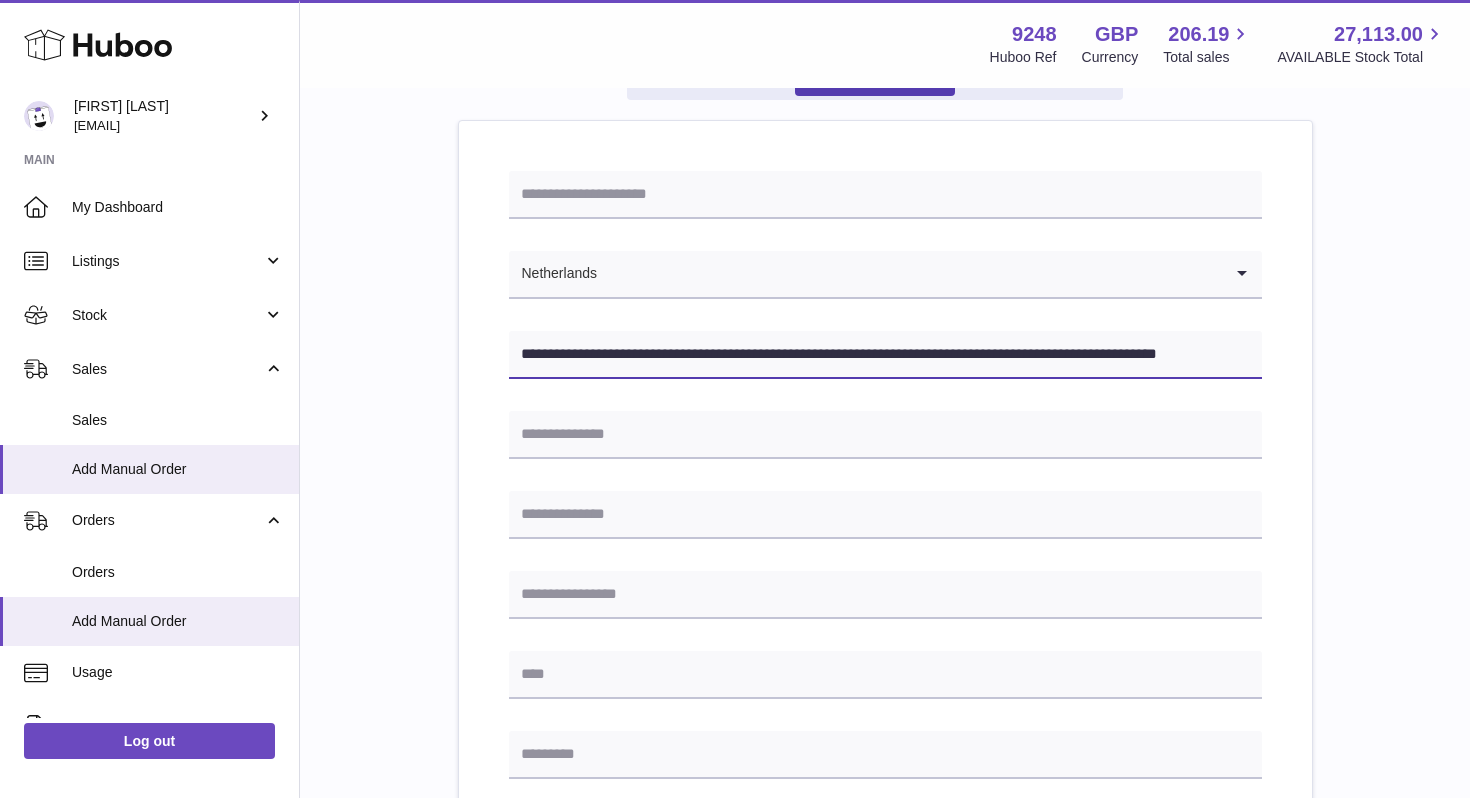scroll, scrollTop: 0, scrollLeft: 34, axis: horizontal 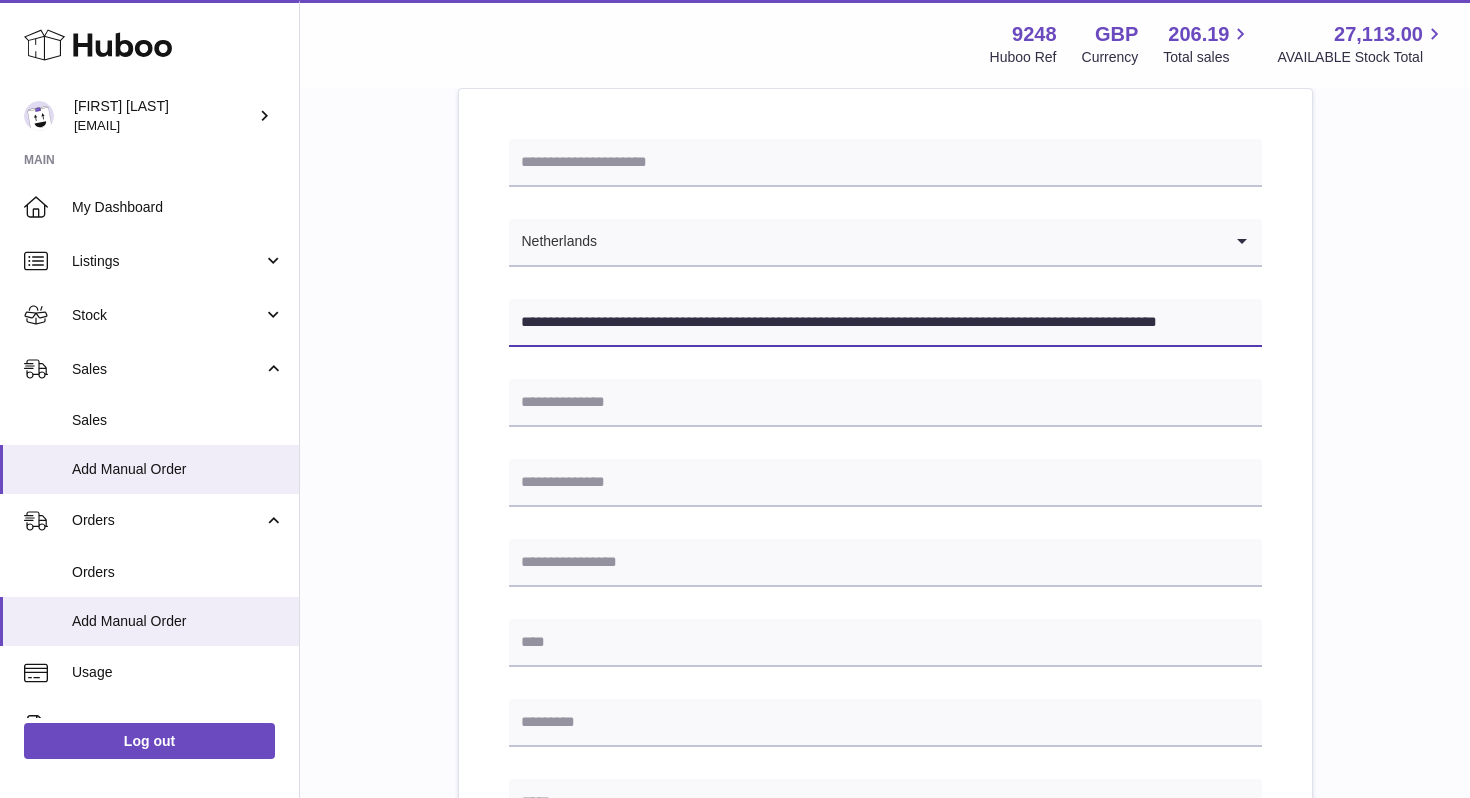 drag, startPoint x: 1074, startPoint y: 324, endPoint x: 1320, endPoint y: 327, distance: 246.0183 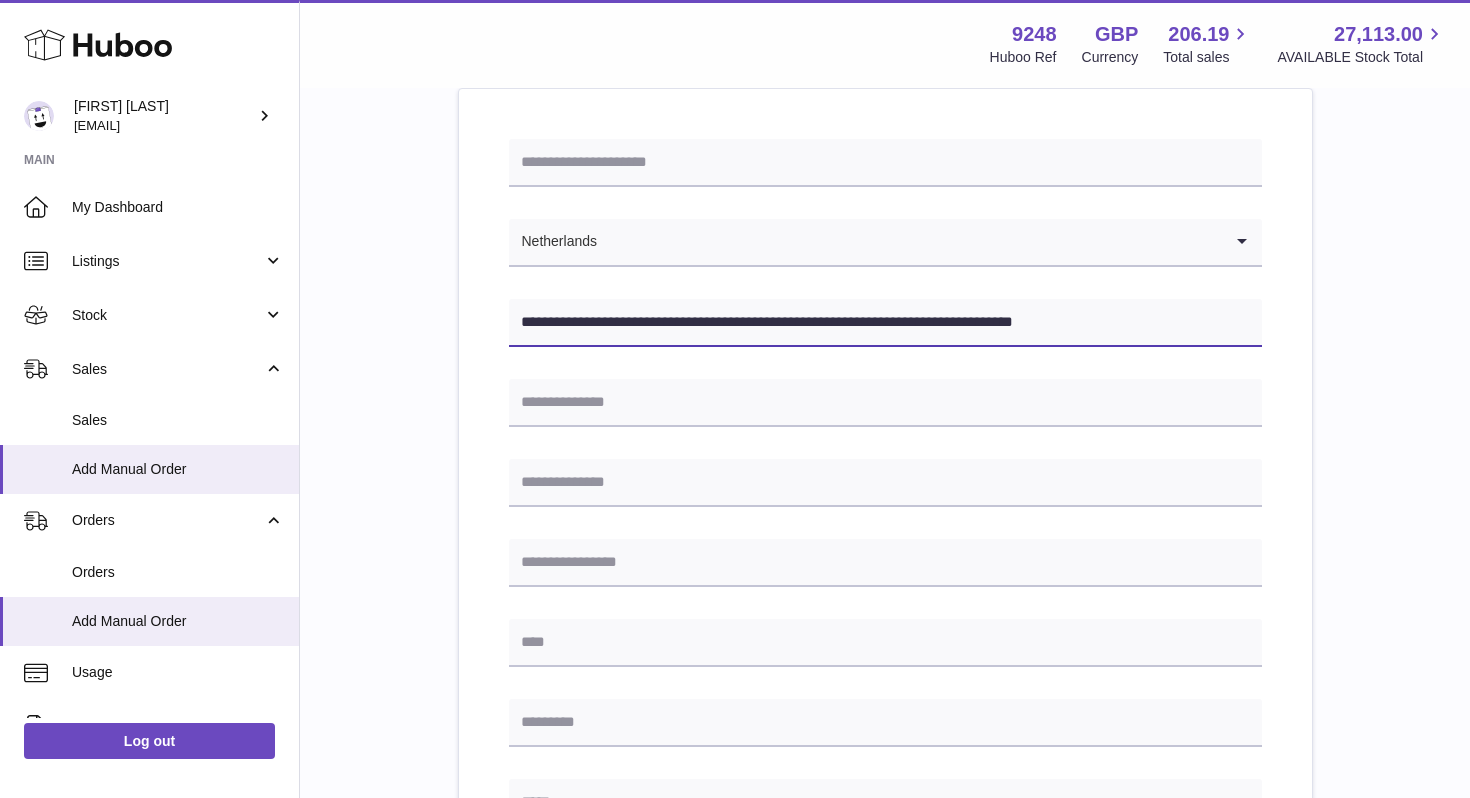 scroll, scrollTop: 0, scrollLeft: 0, axis: both 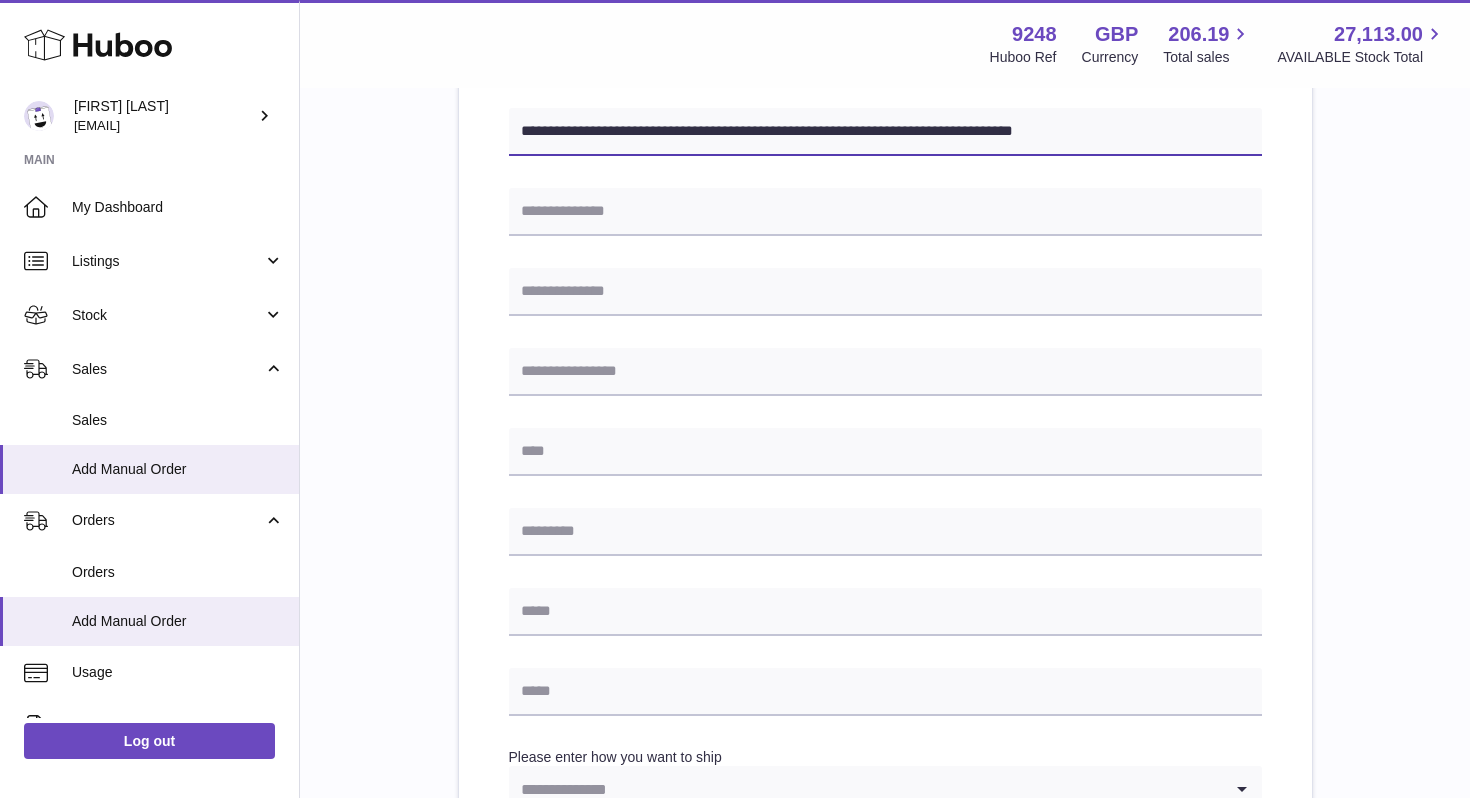 type on "**********" 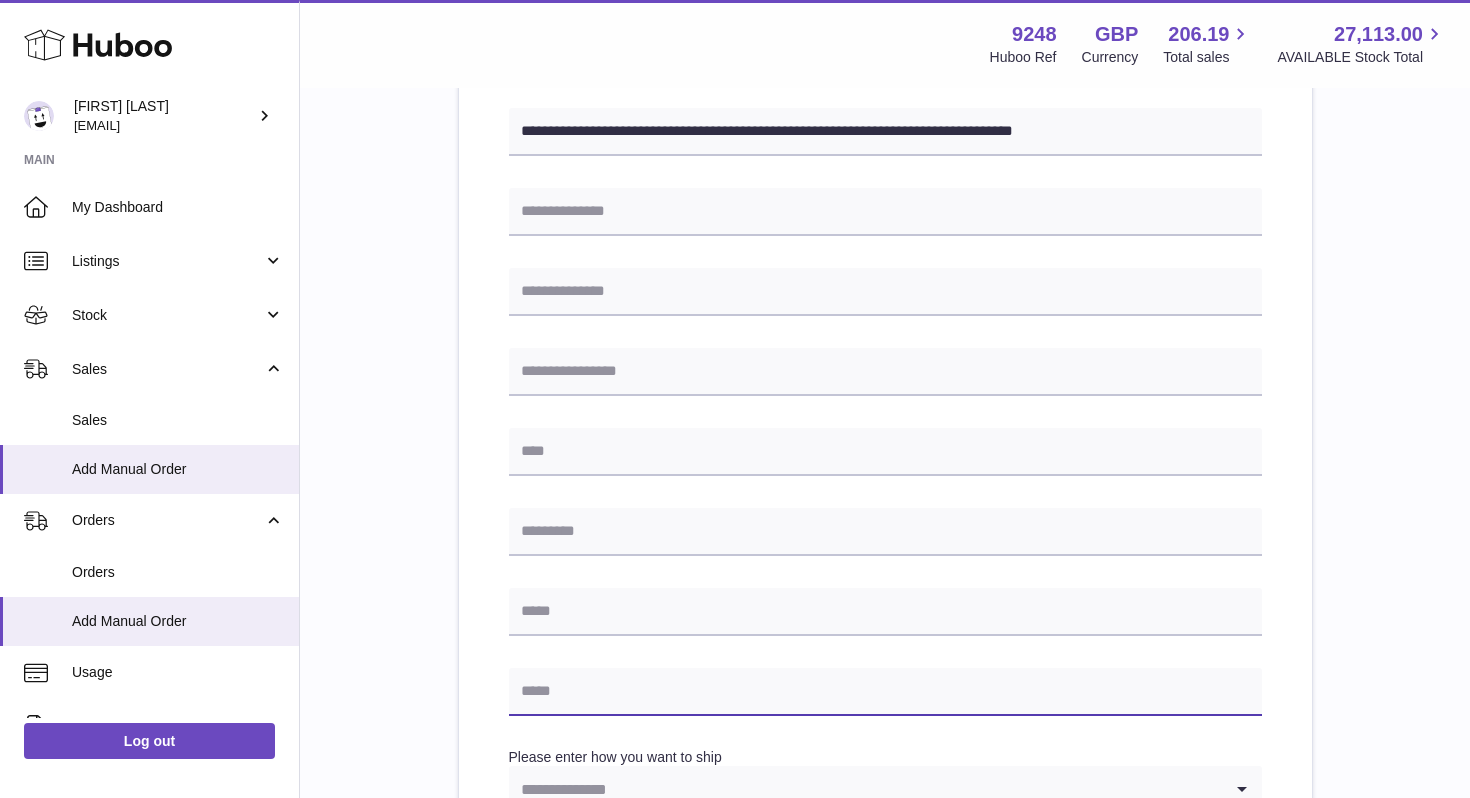 click at bounding box center [885, 692] 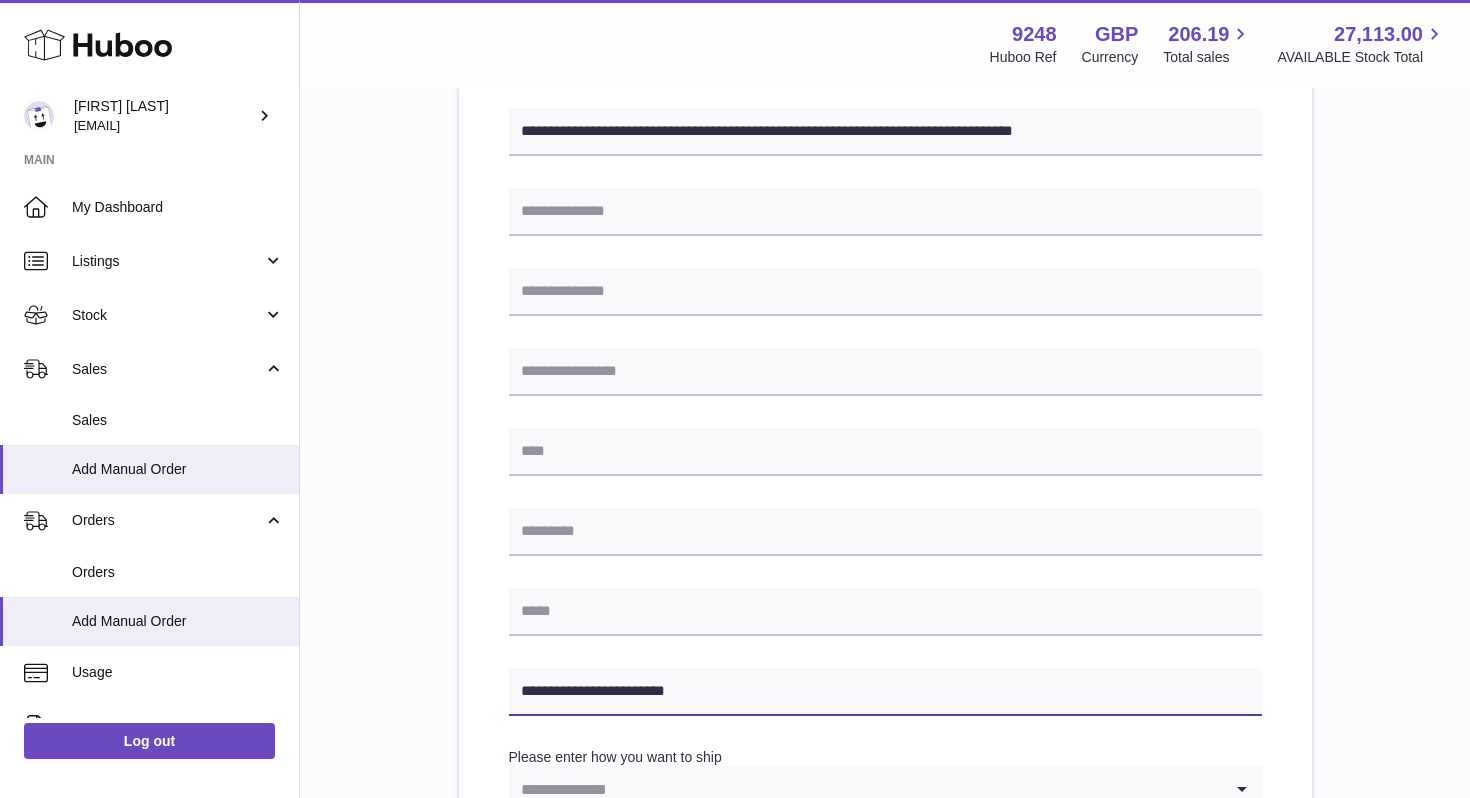 type on "**********" 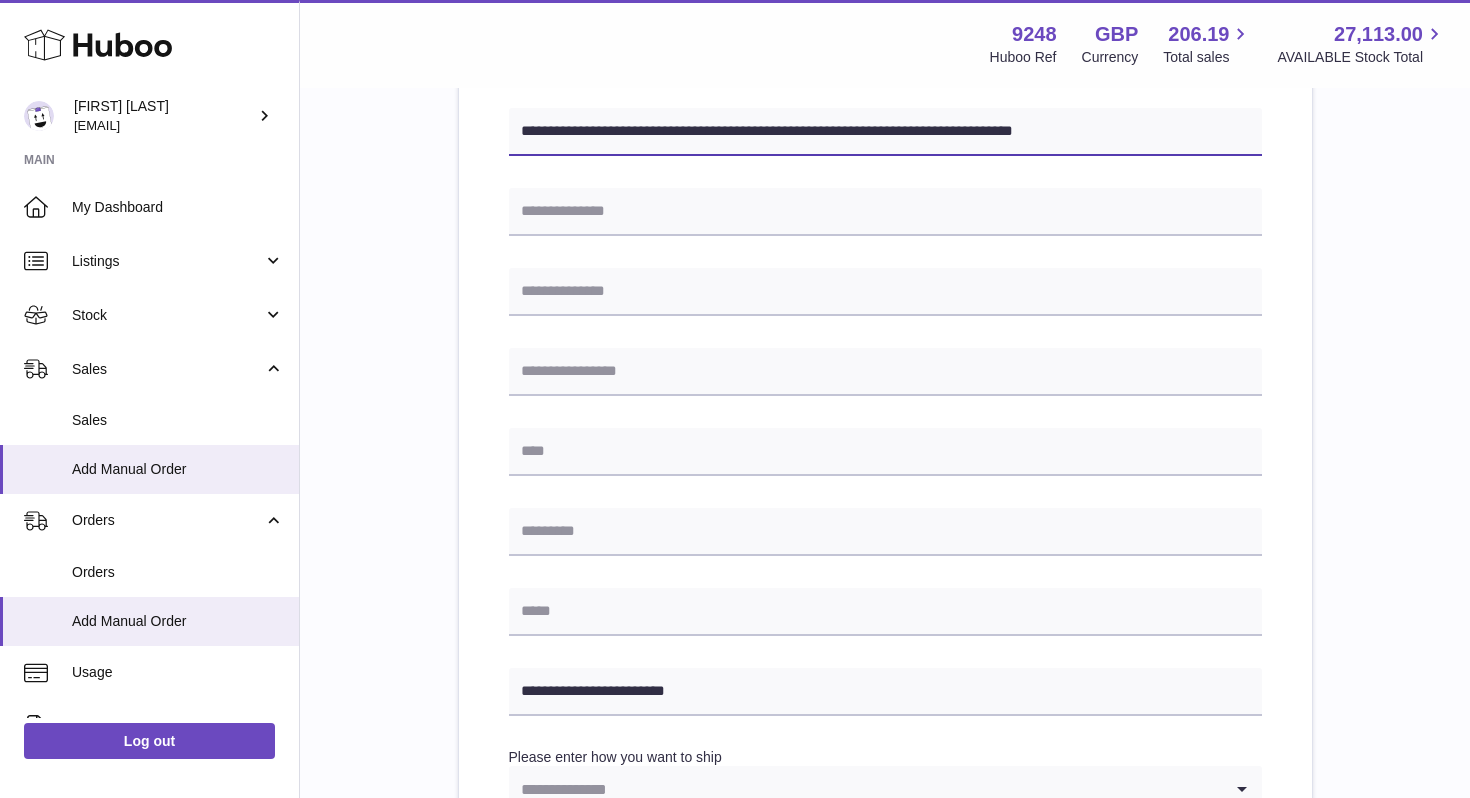 drag, startPoint x: 1007, startPoint y: 133, endPoint x: 1121, endPoint y: 135, distance: 114.01754 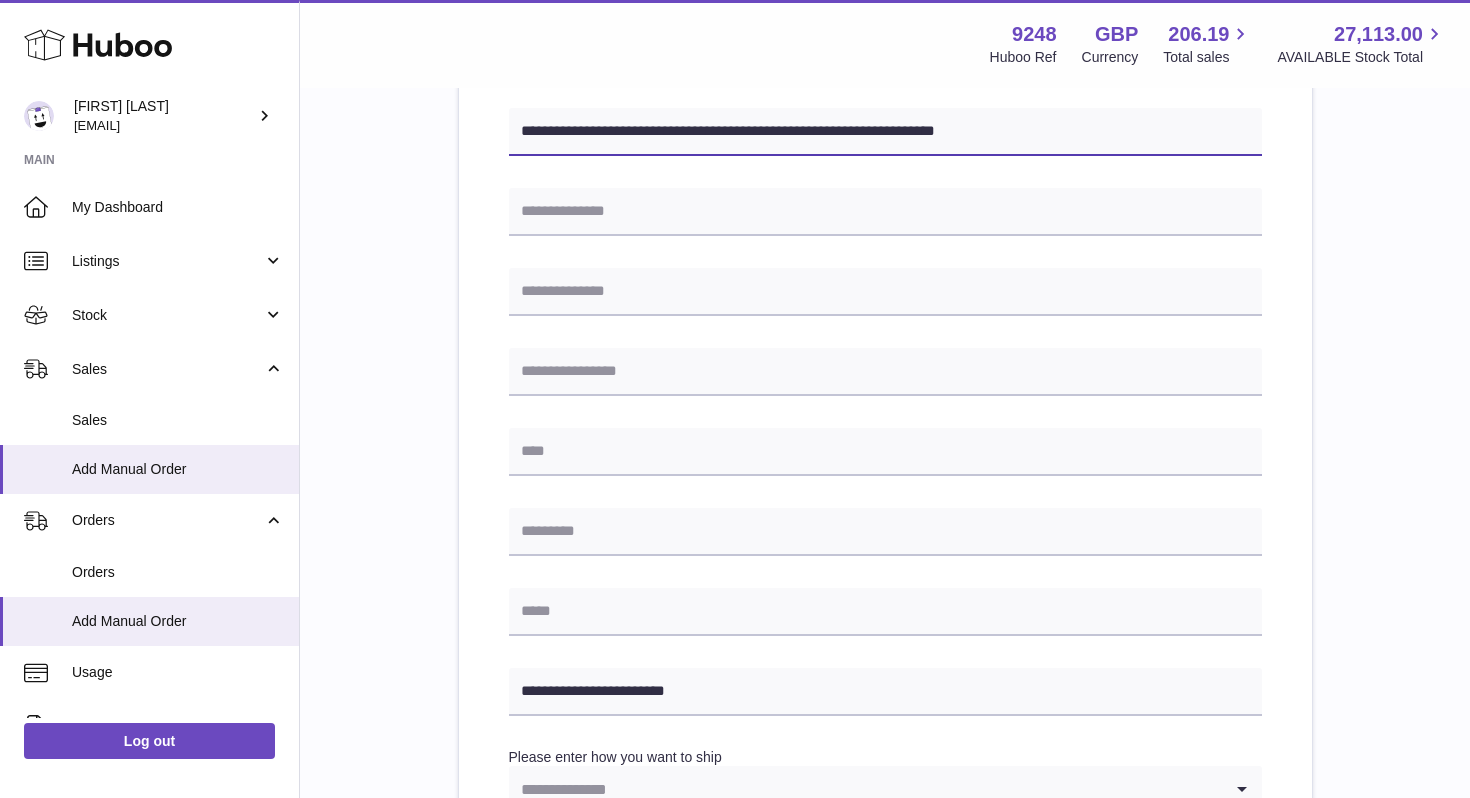 type on "**********" 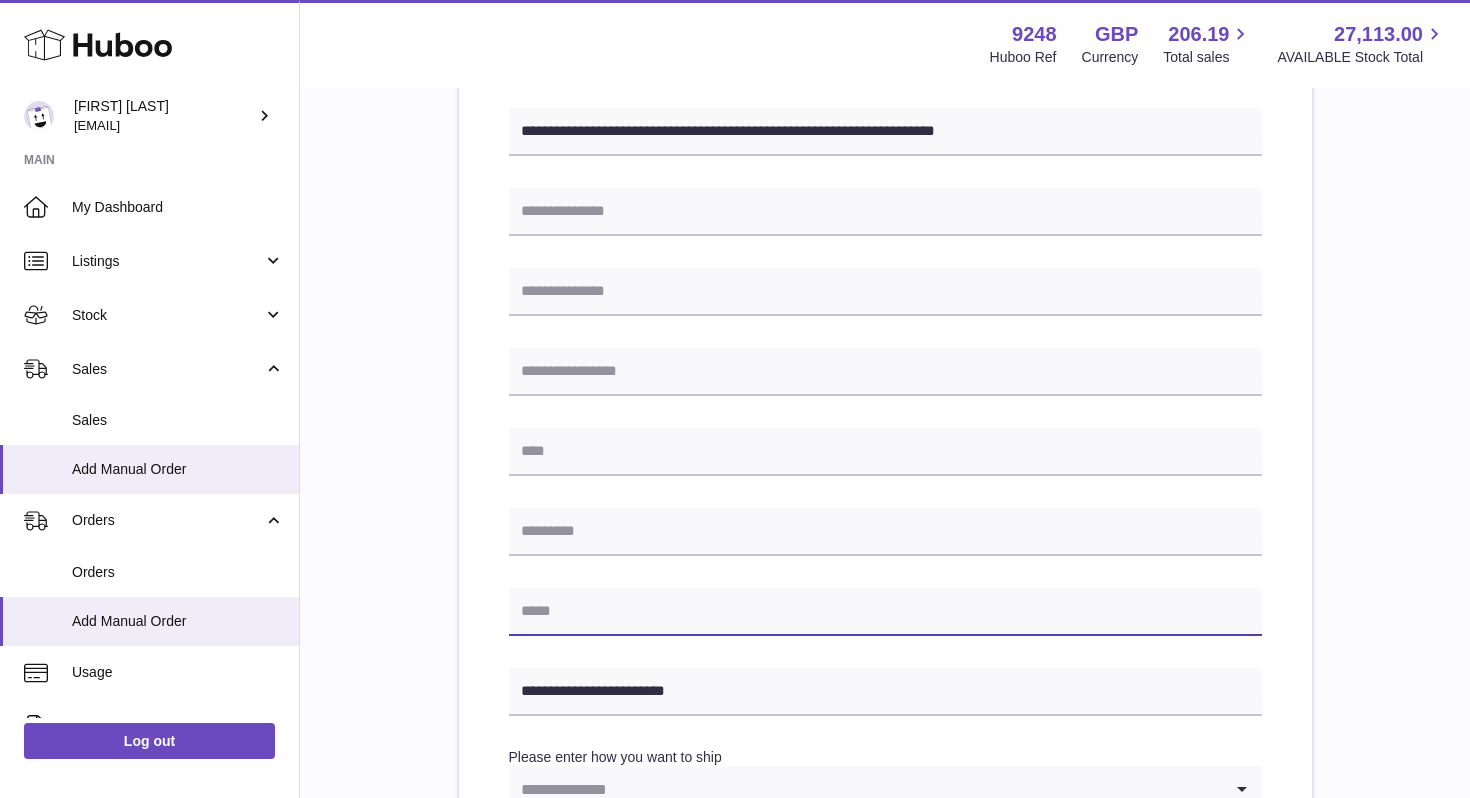 click at bounding box center (885, 612) 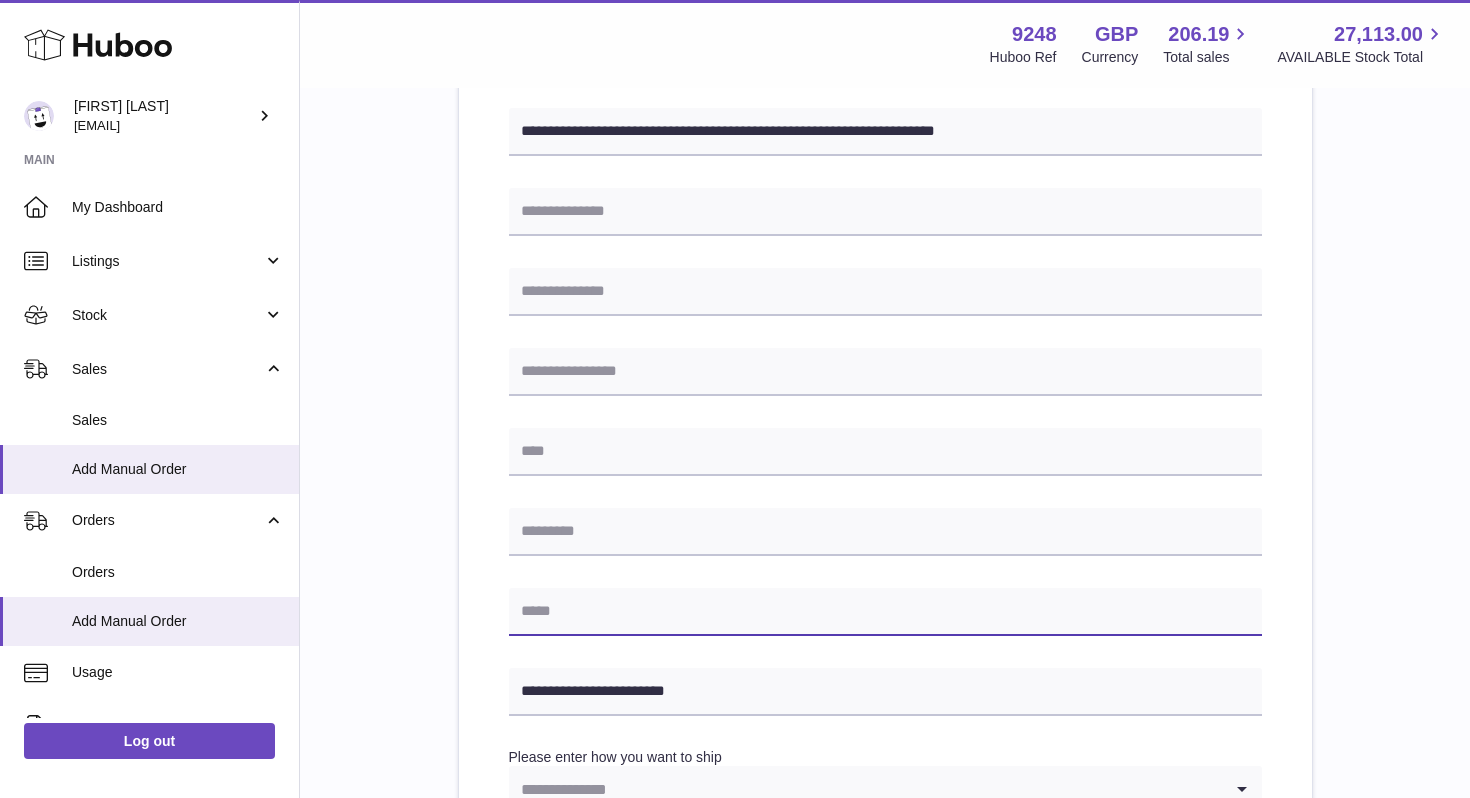 paste on "**********" 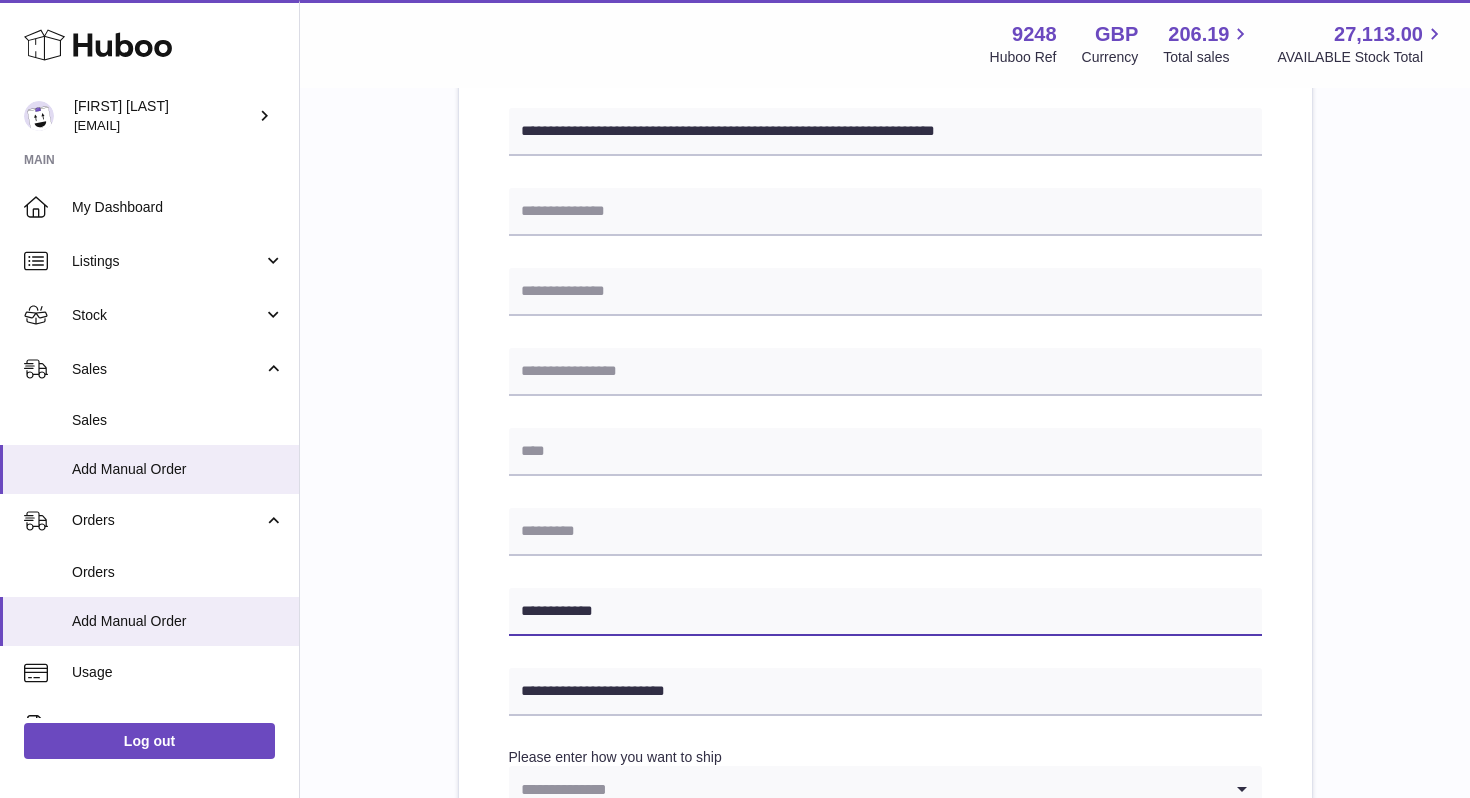 click on "**********" at bounding box center [885, 612] 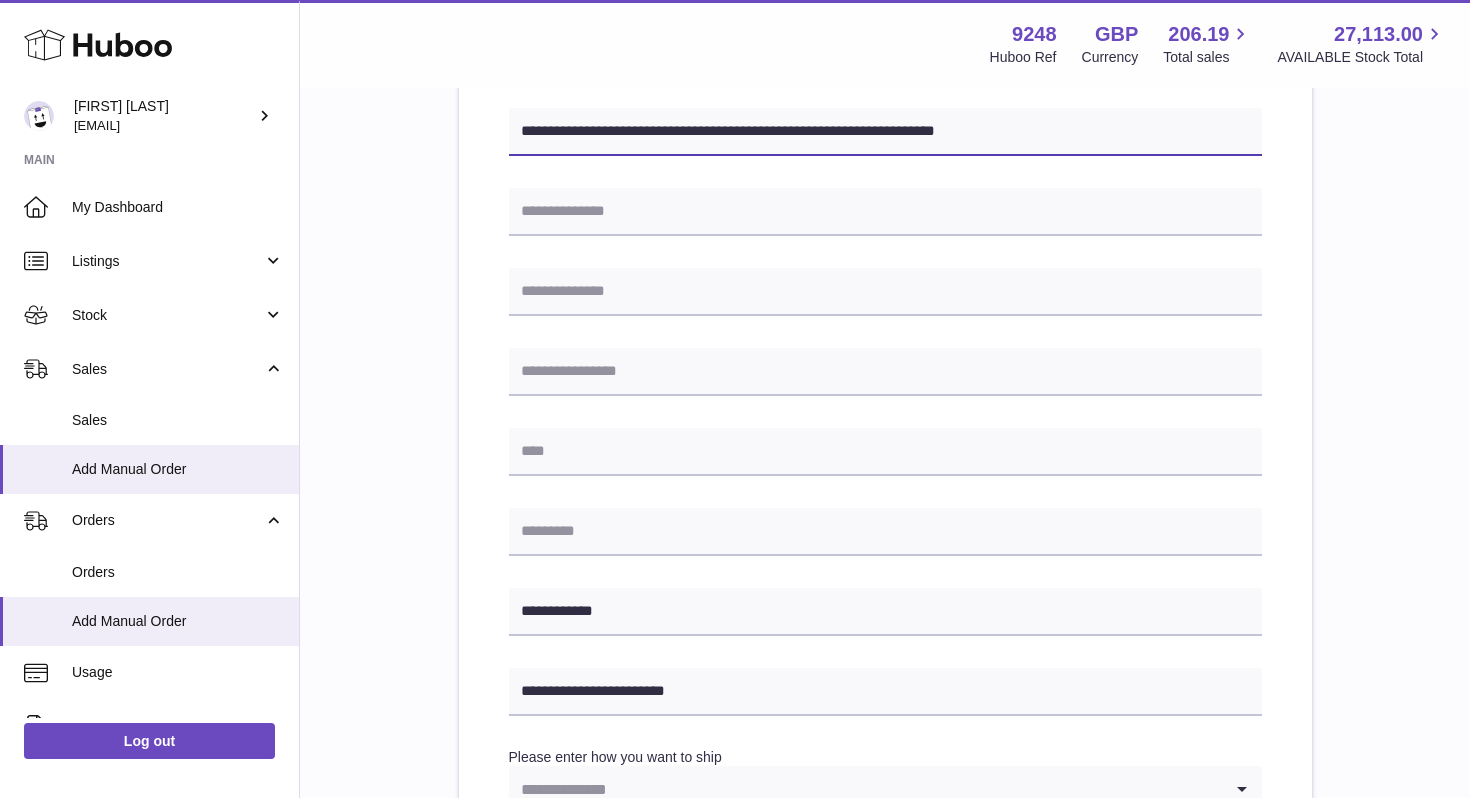 drag, startPoint x: 885, startPoint y: 129, endPoint x: 1010, endPoint y: 130, distance: 125.004 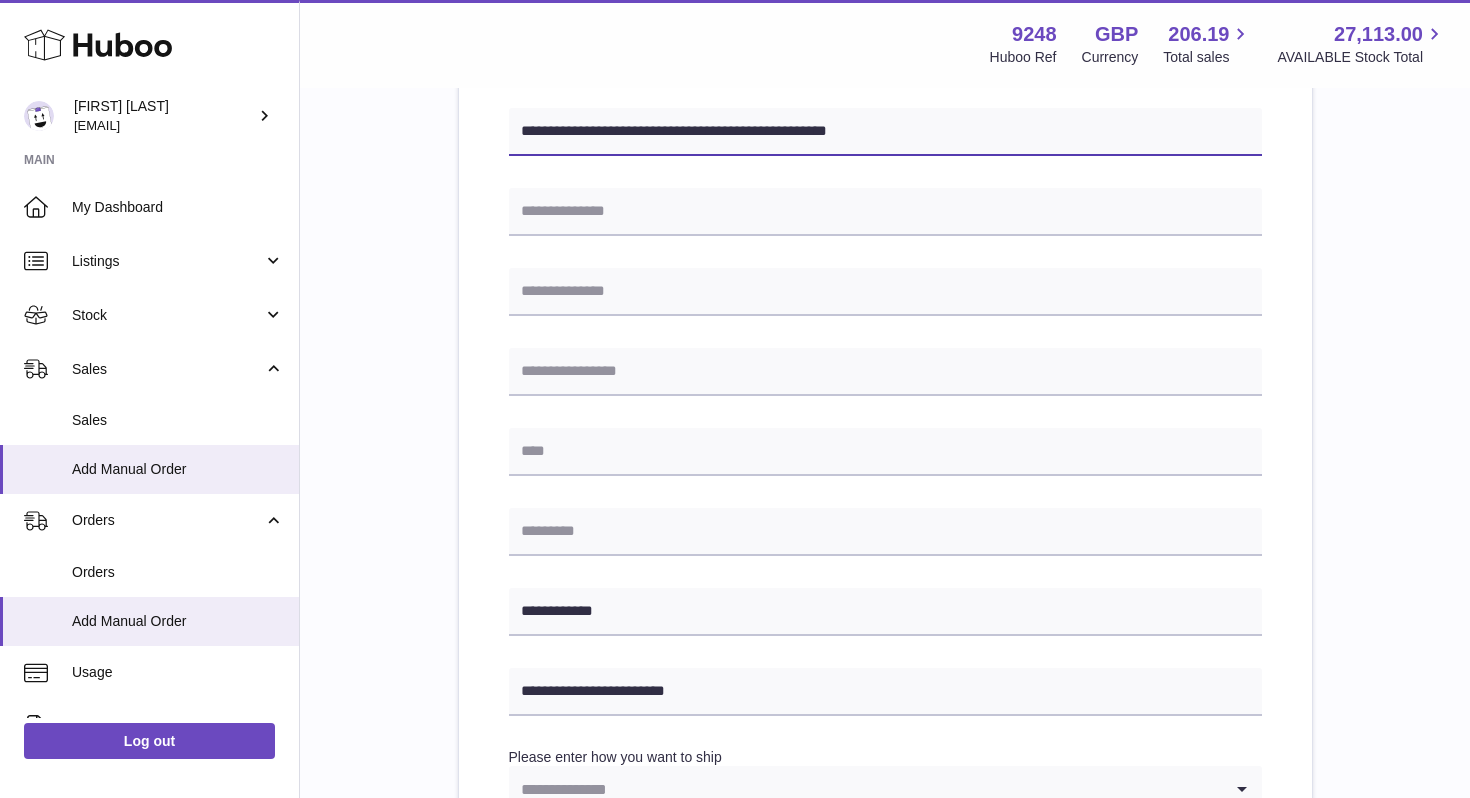 drag, startPoint x: 931, startPoint y: 130, endPoint x: 802, endPoint y: 132, distance: 129.0155 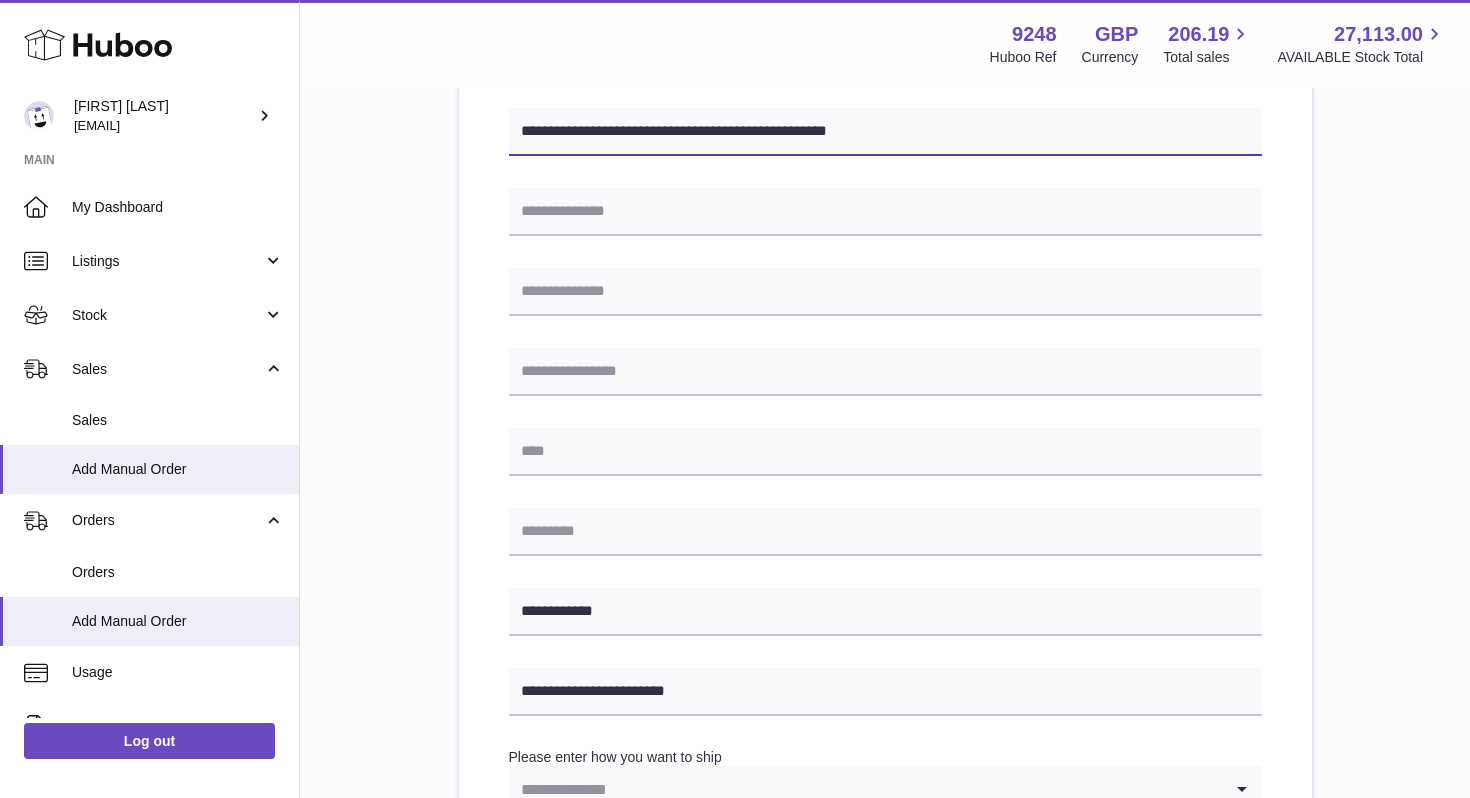 click on "**********" at bounding box center (885, 132) 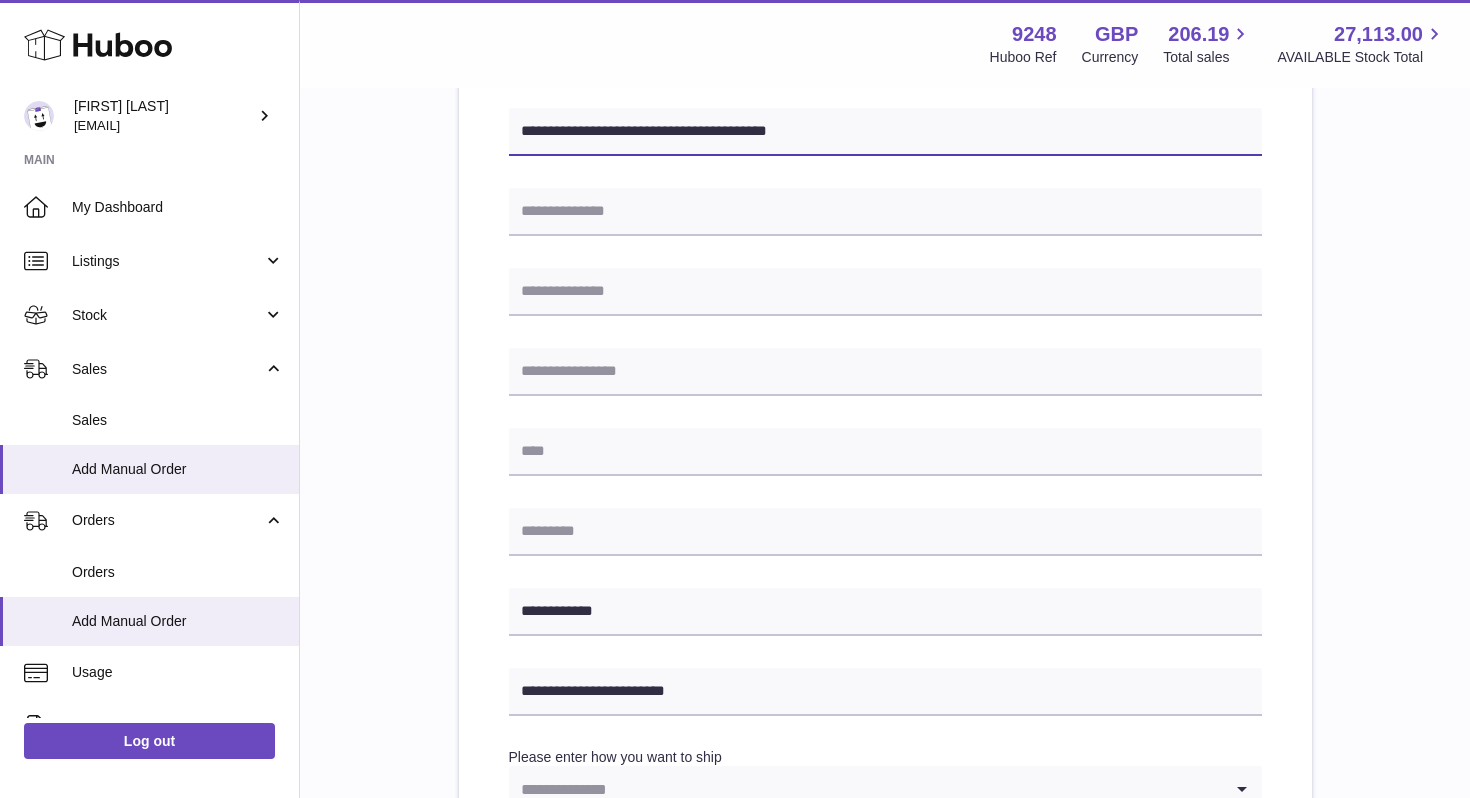 type on "**********" 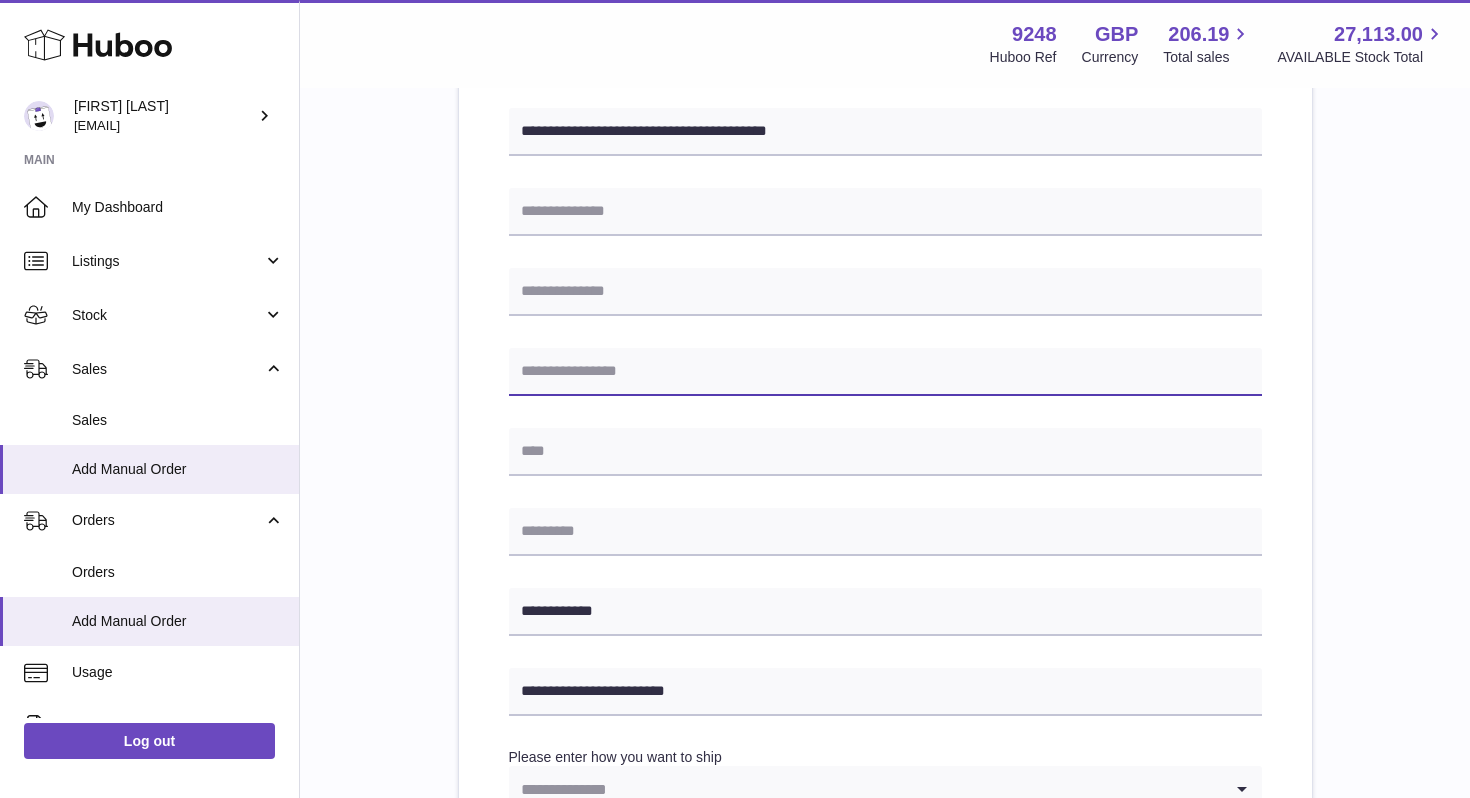 click at bounding box center [885, 372] 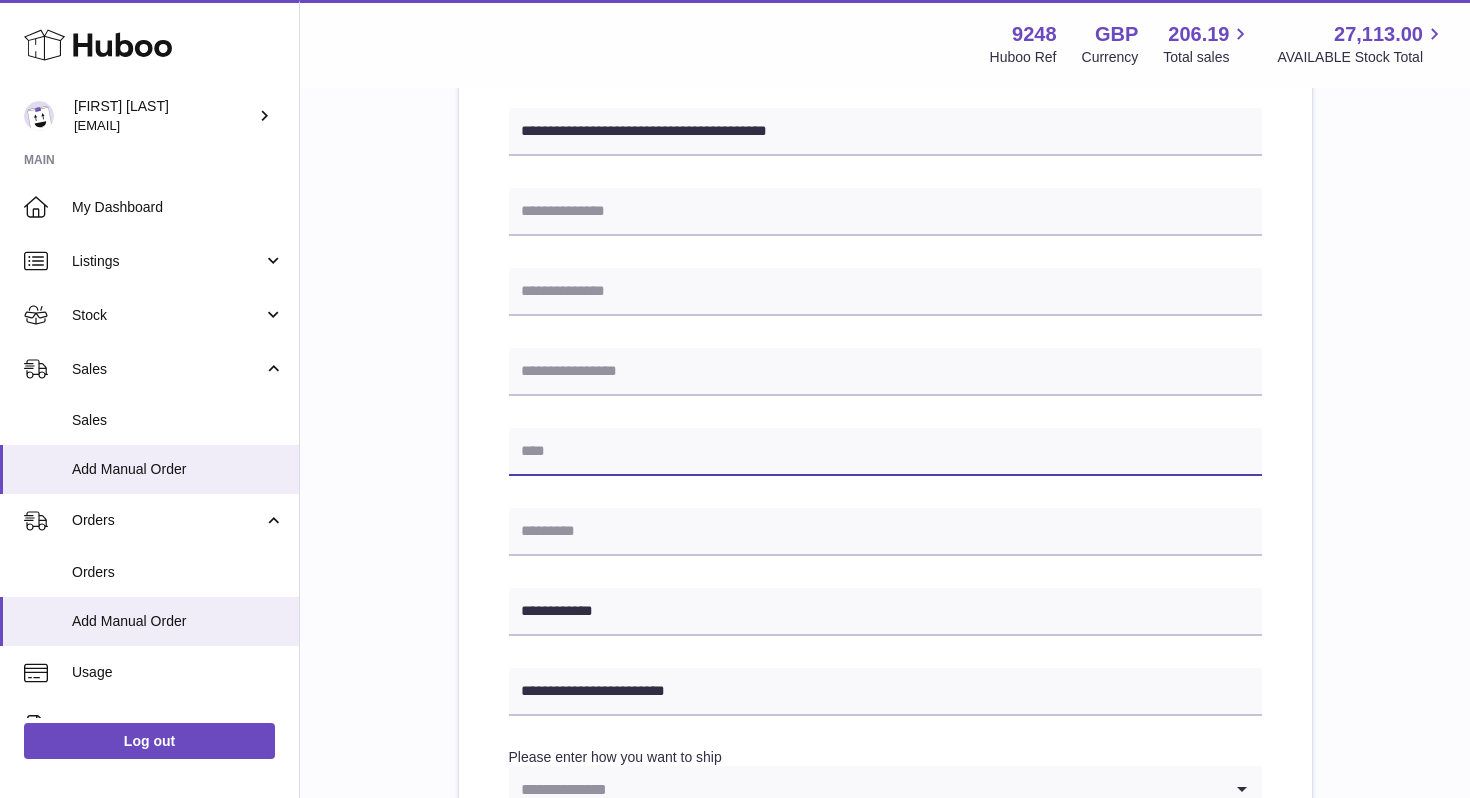click at bounding box center [885, 452] 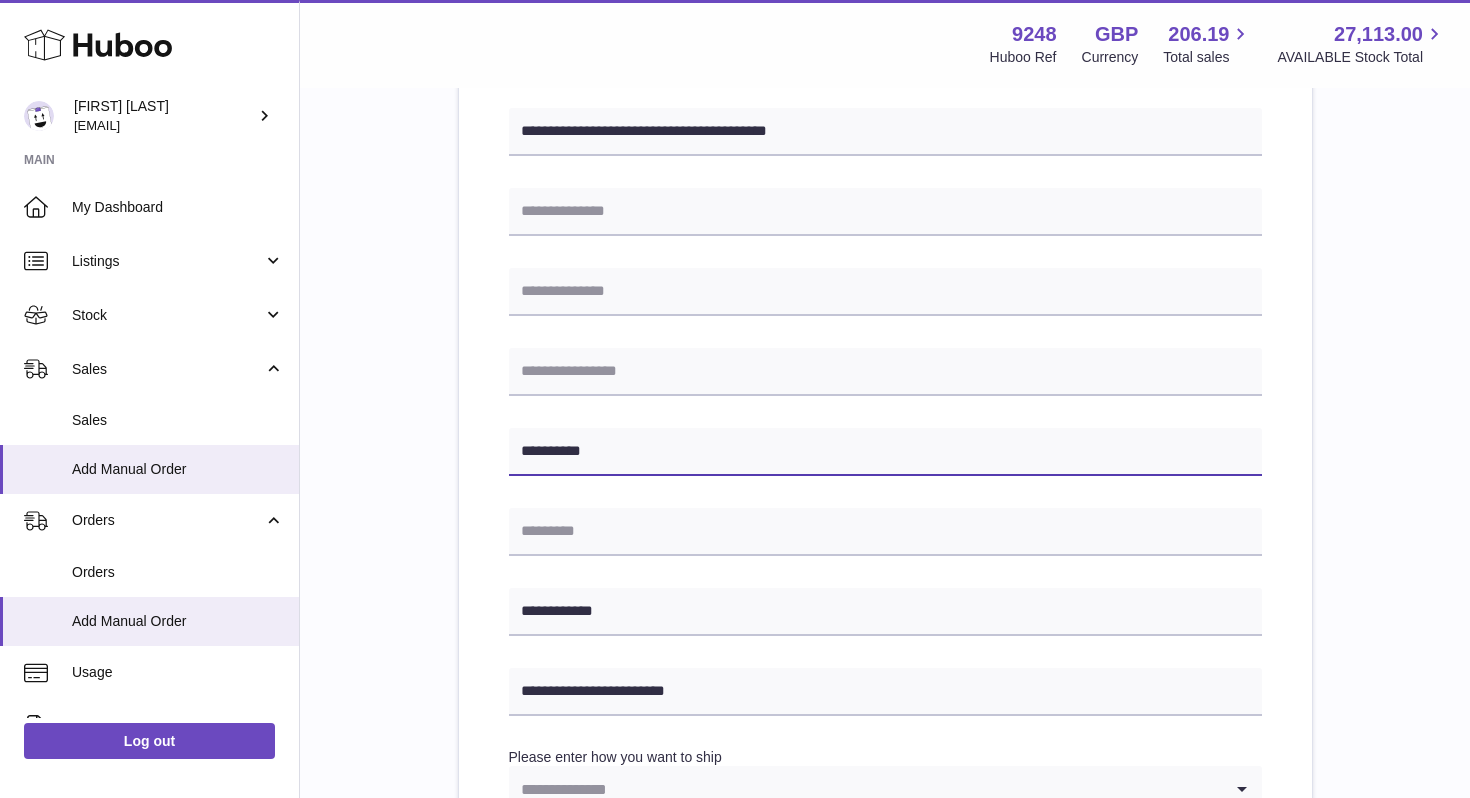 type on "**********" 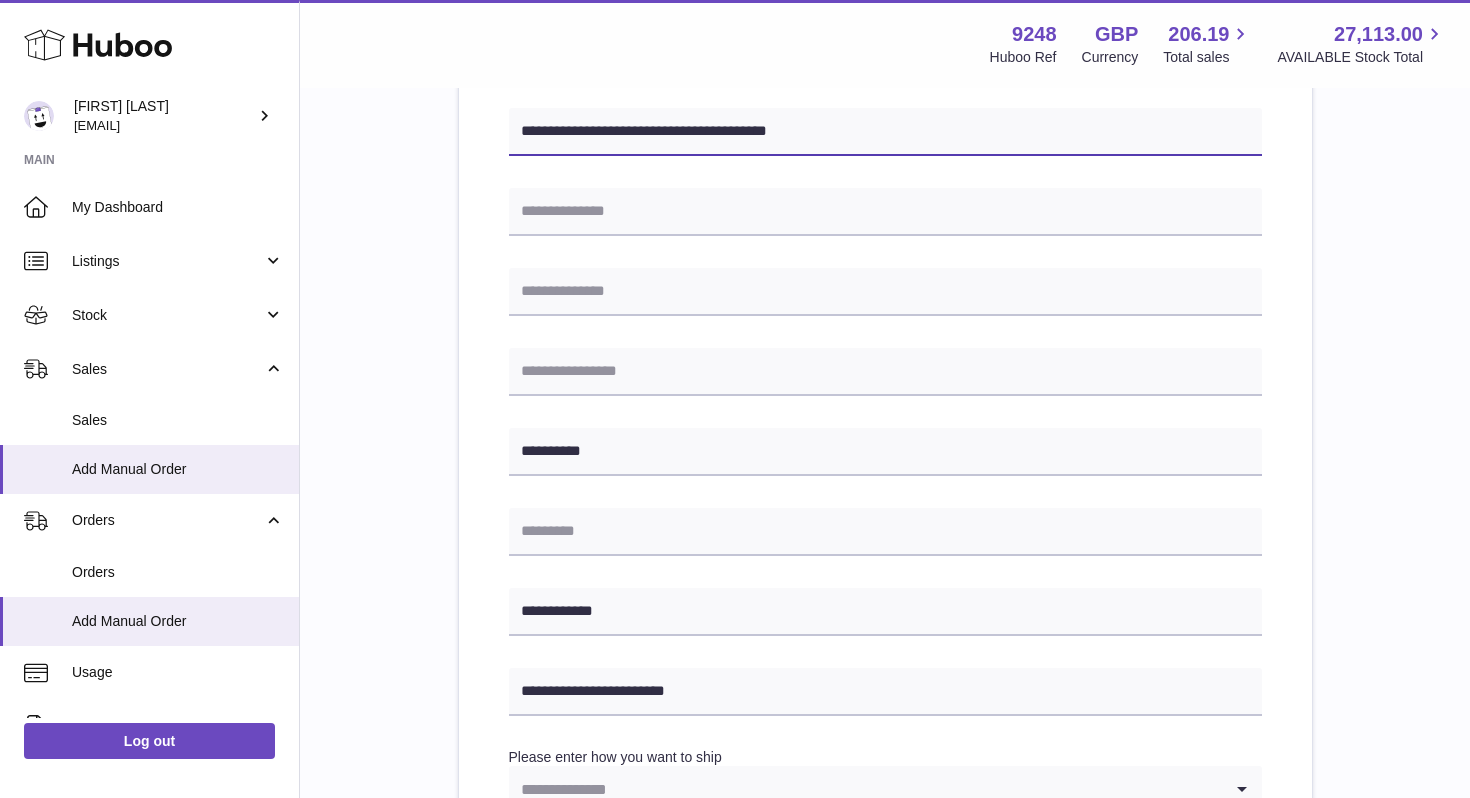drag, startPoint x: 746, startPoint y: 133, endPoint x: 852, endPoint y: 128, distance: 106.11786 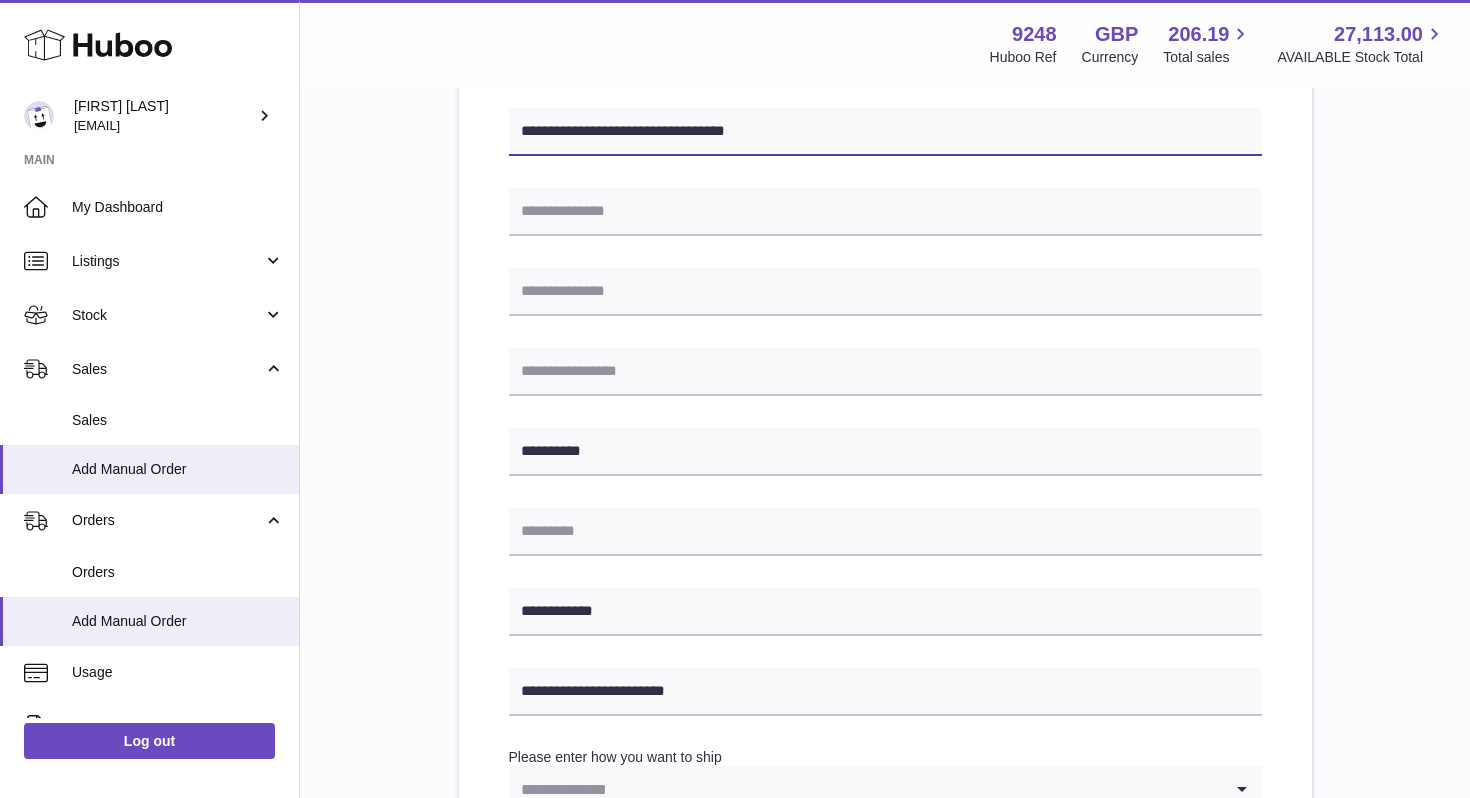 type on "**********" 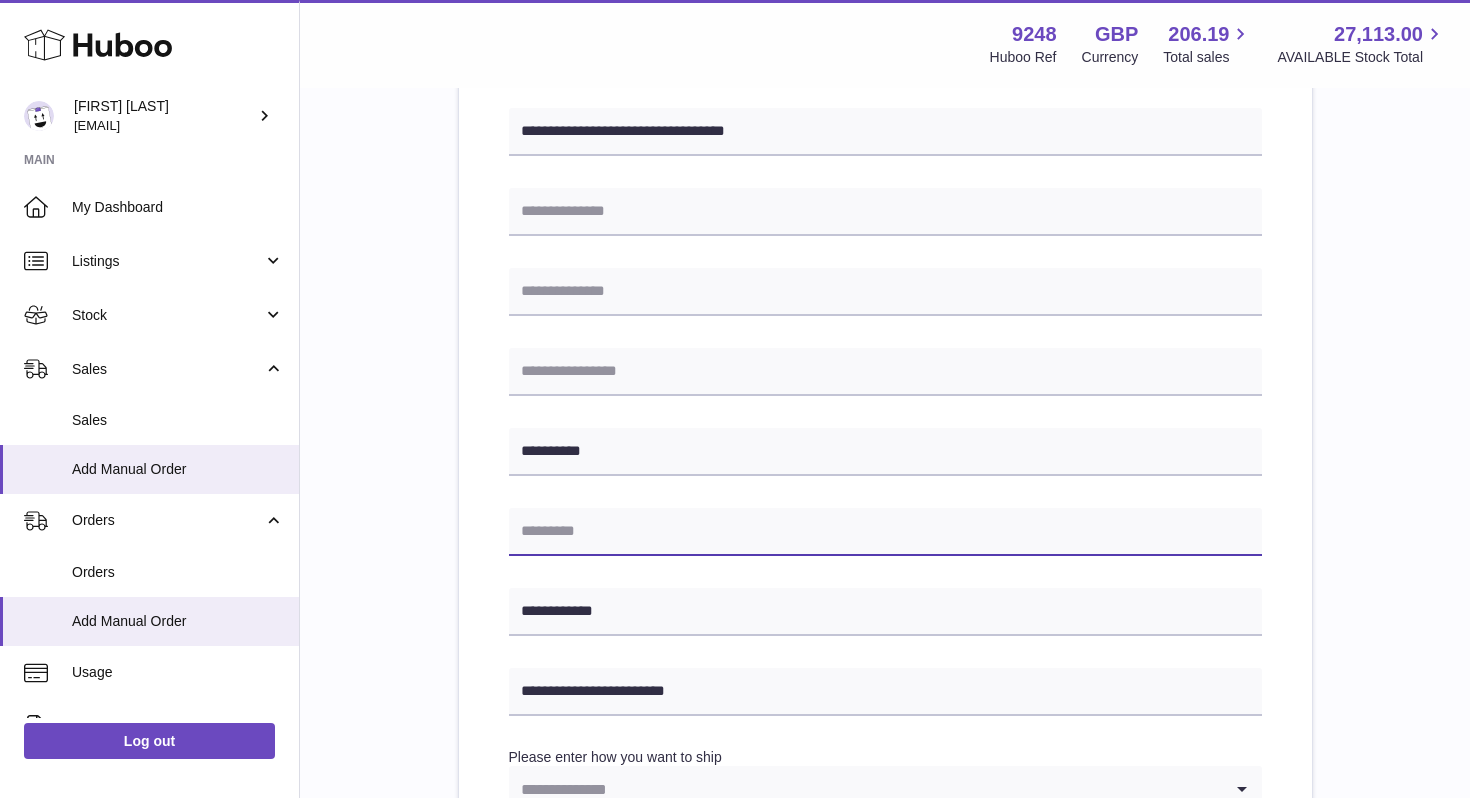 click at bounding box center (885, 532) 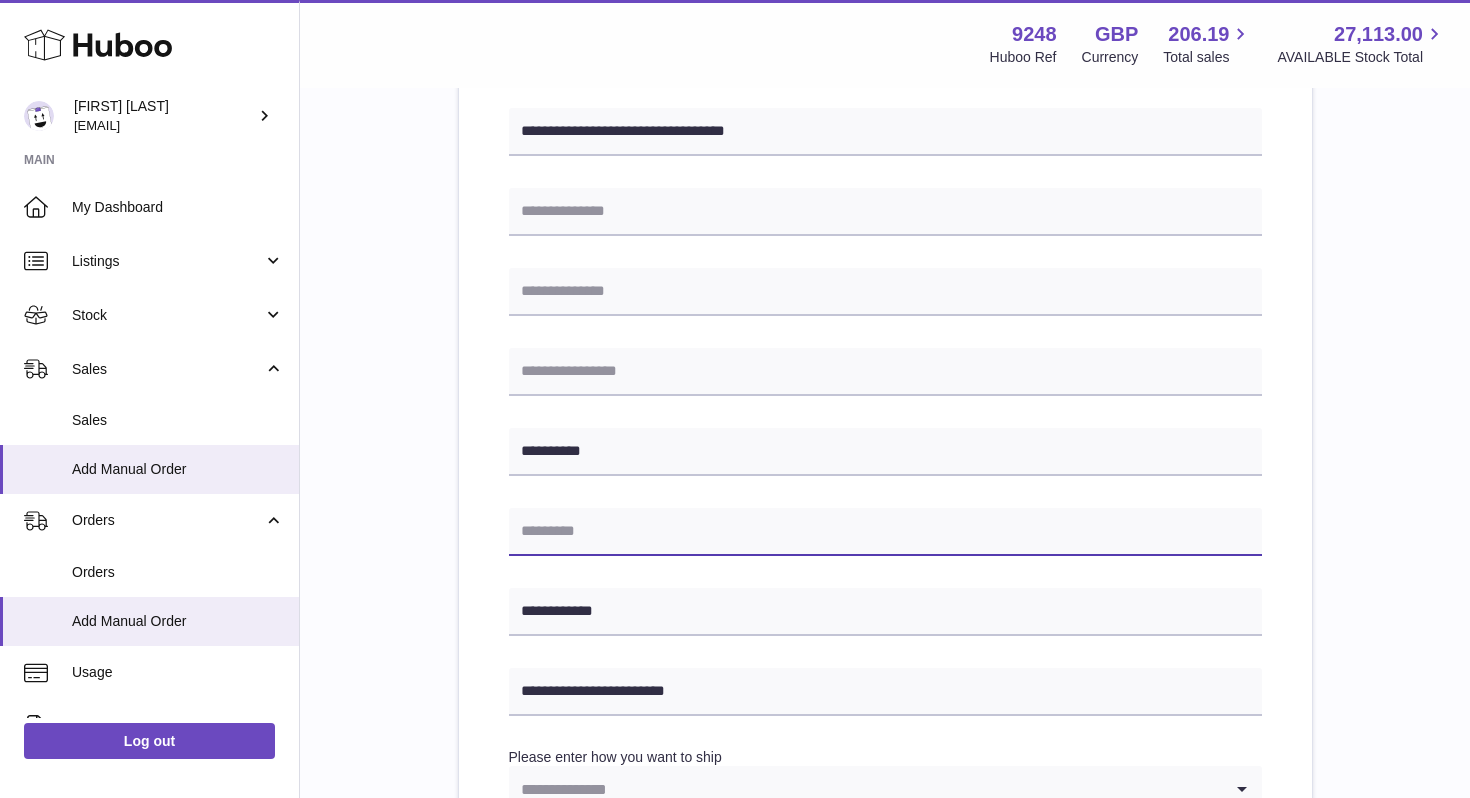 paste on "******" 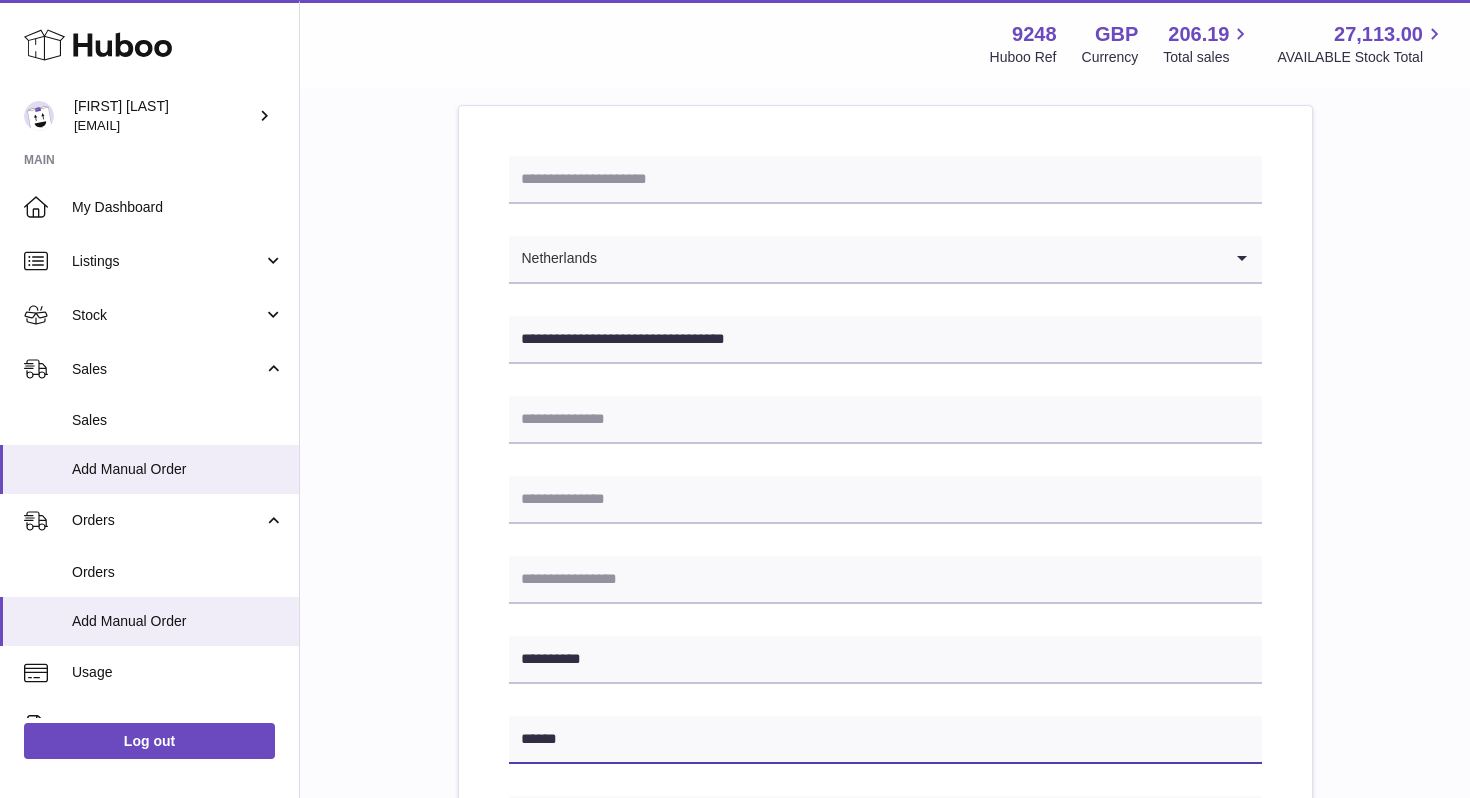 scroll, scrollTop: 204, scrollLeft: 0, axis: vertical 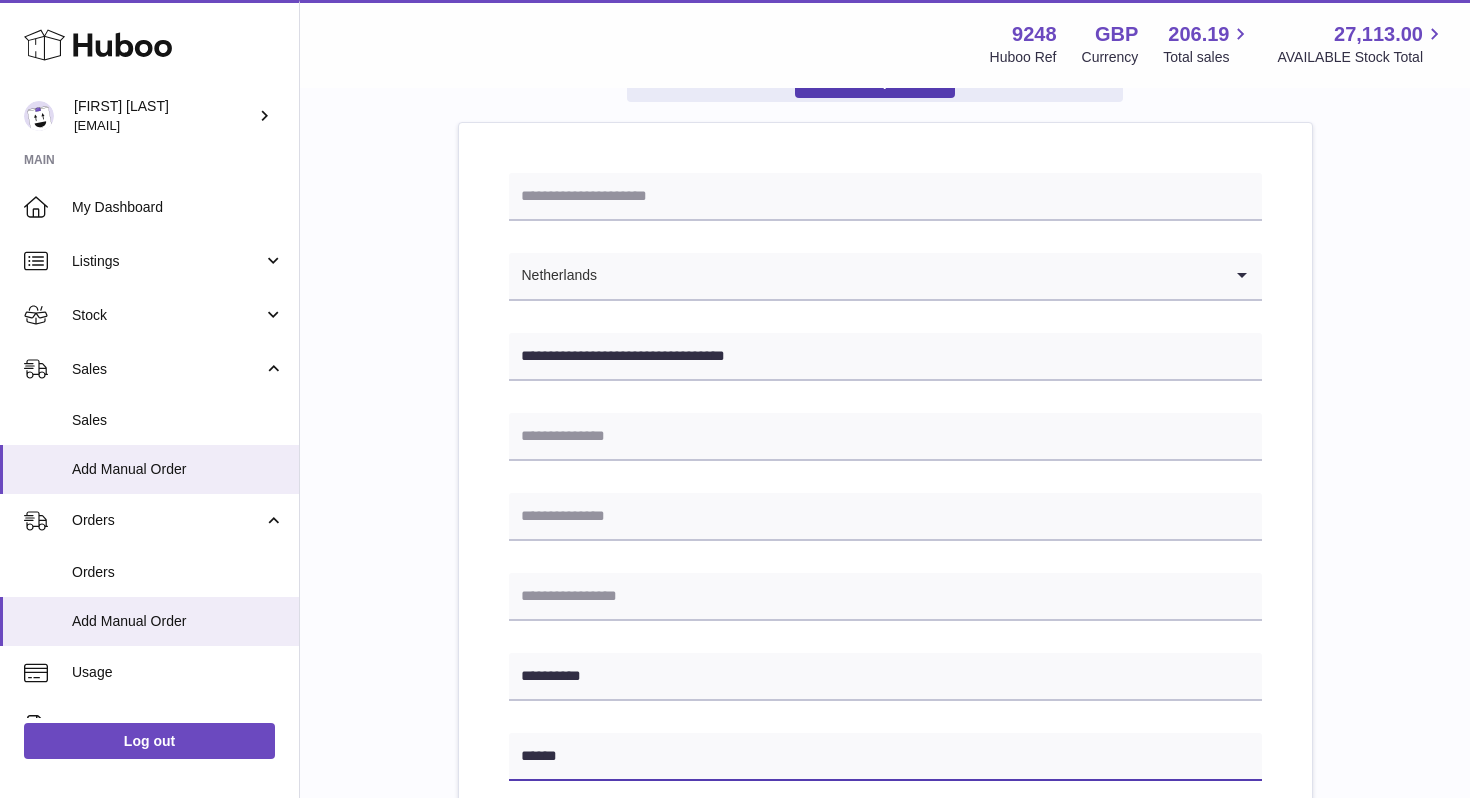 type on "******" 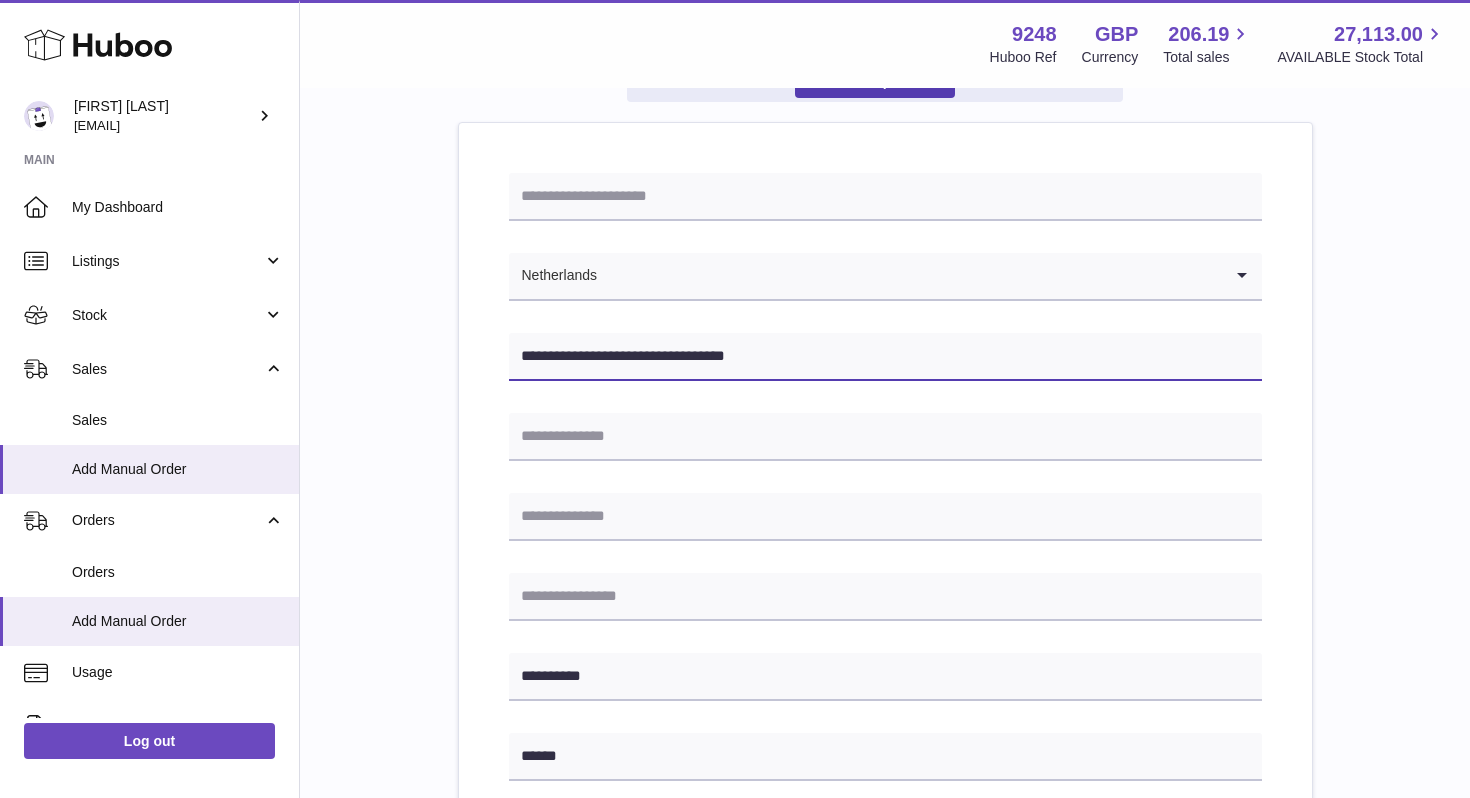 drag, startPoint x: 641, startPoint y: 355, endPoint x: 781, endPoint y: 353, distance: 140.01428 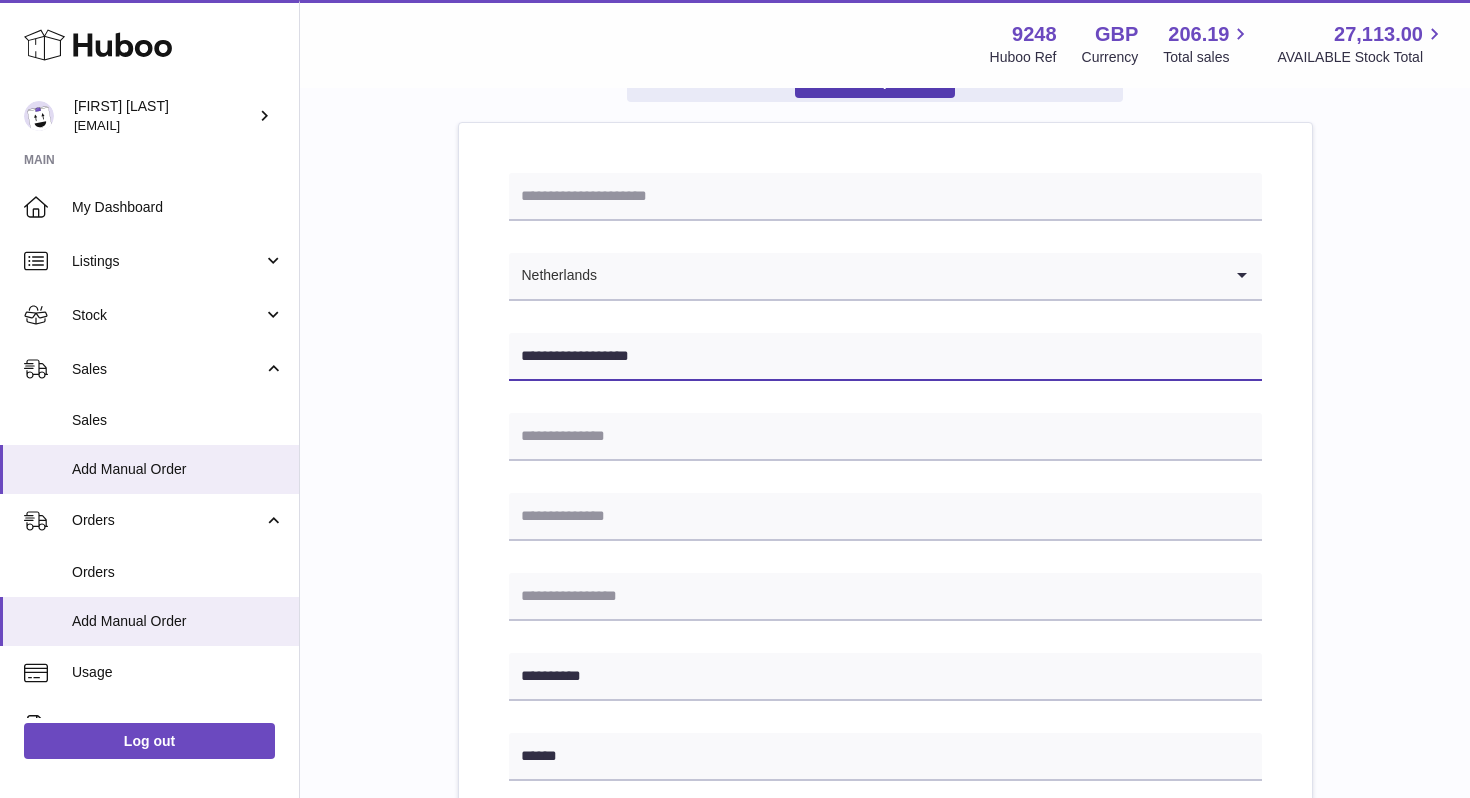 type on "**********" 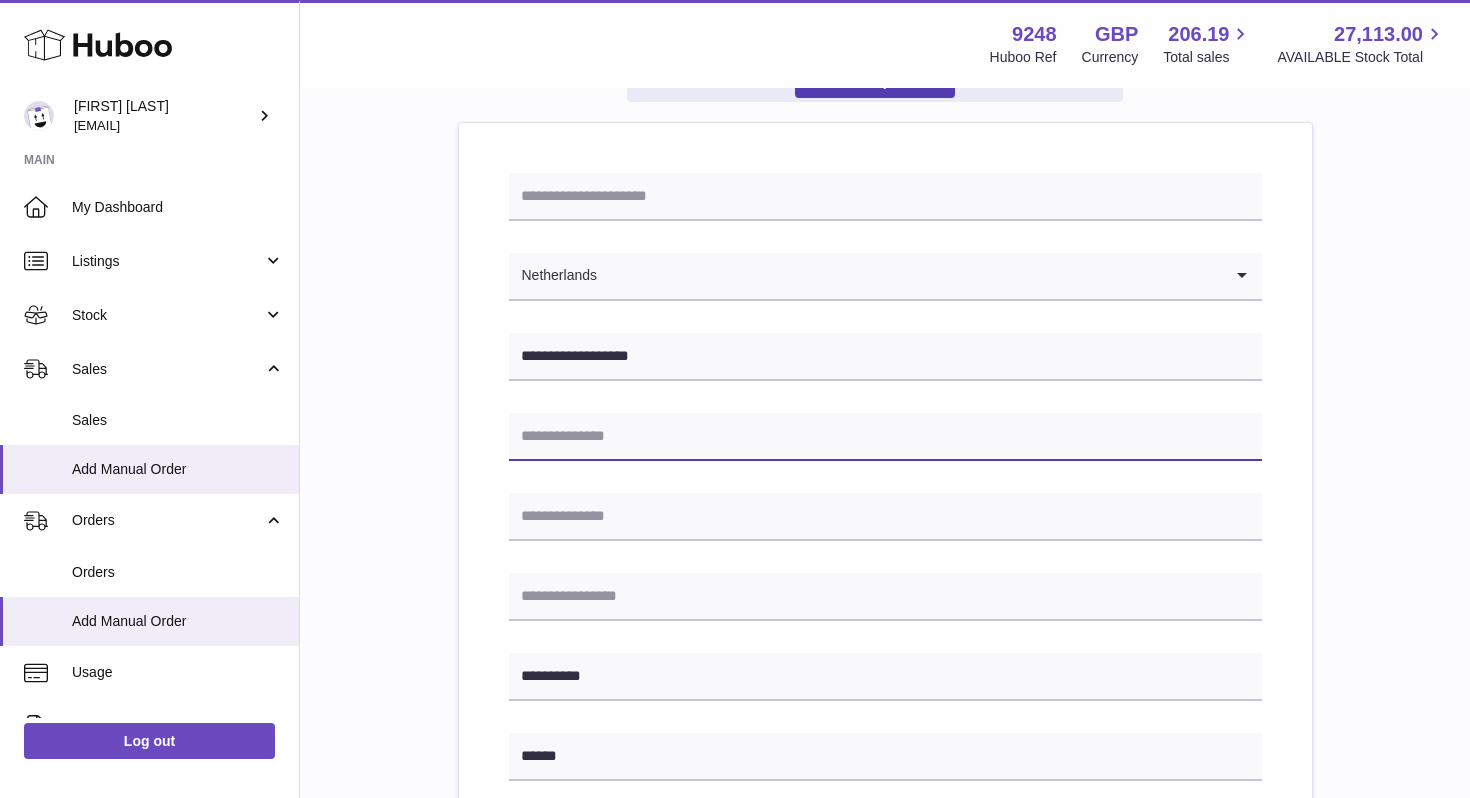 click at bounding box center [885, 437] 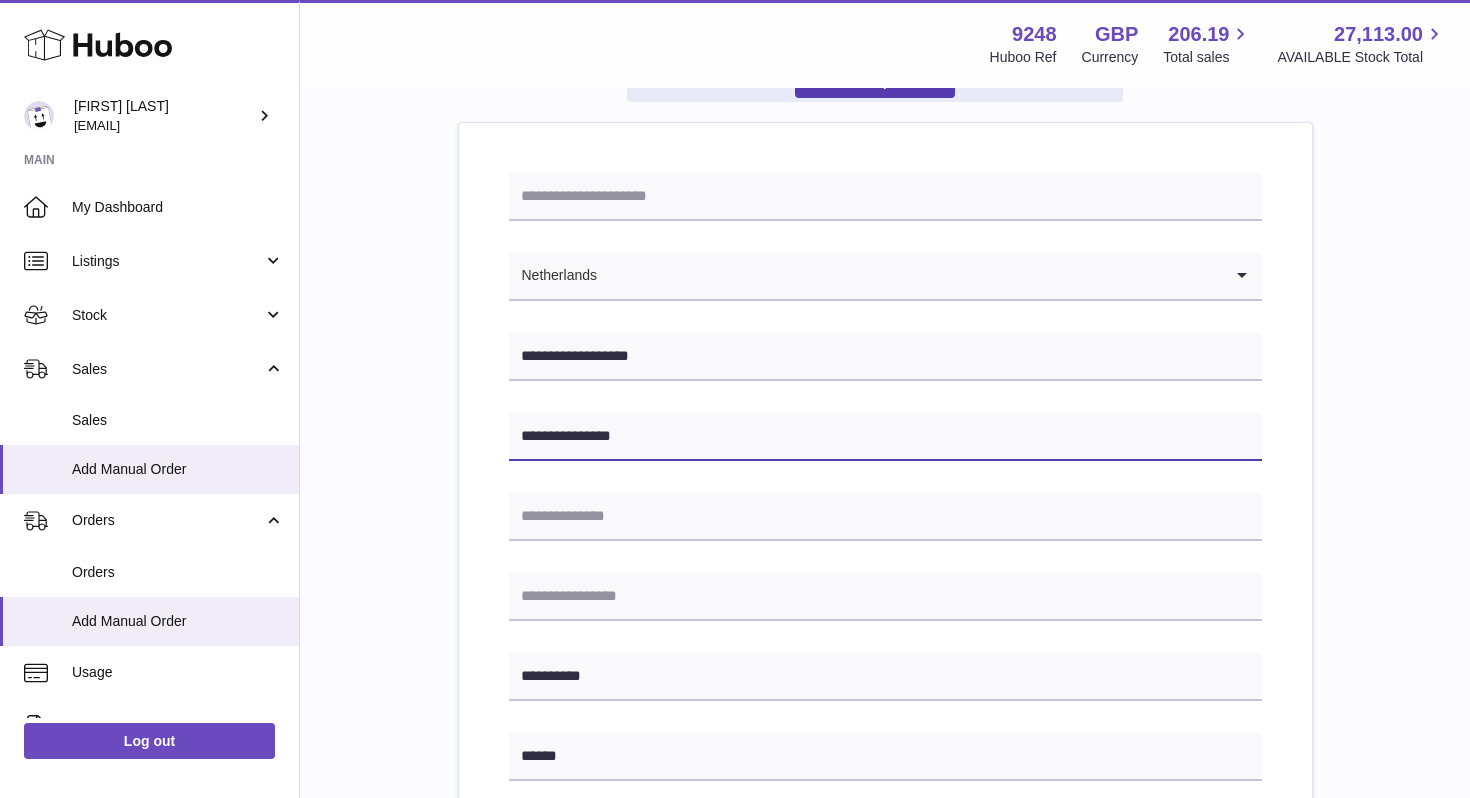 type on "**********" 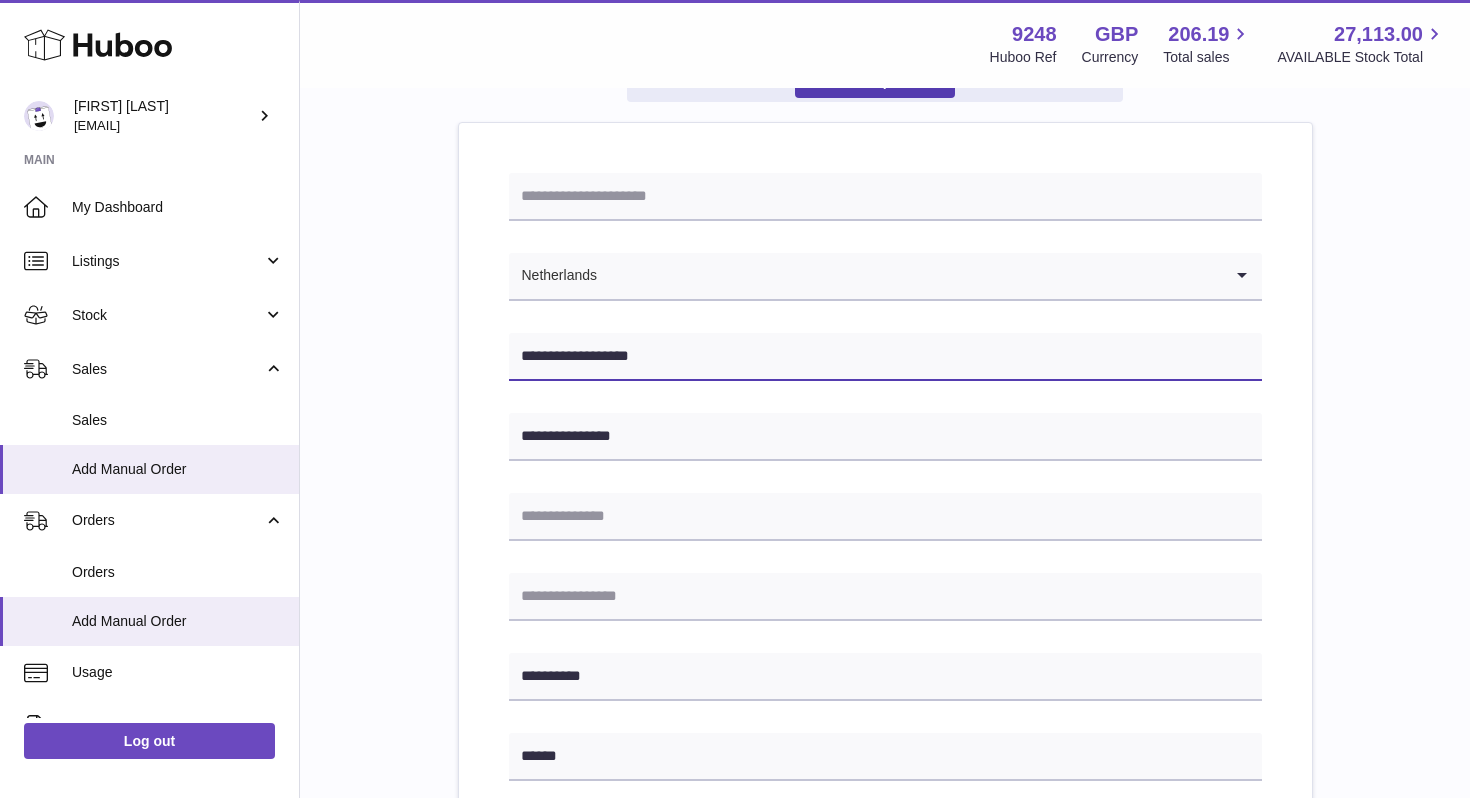 click on "**********" at bounding box center [885, 357] 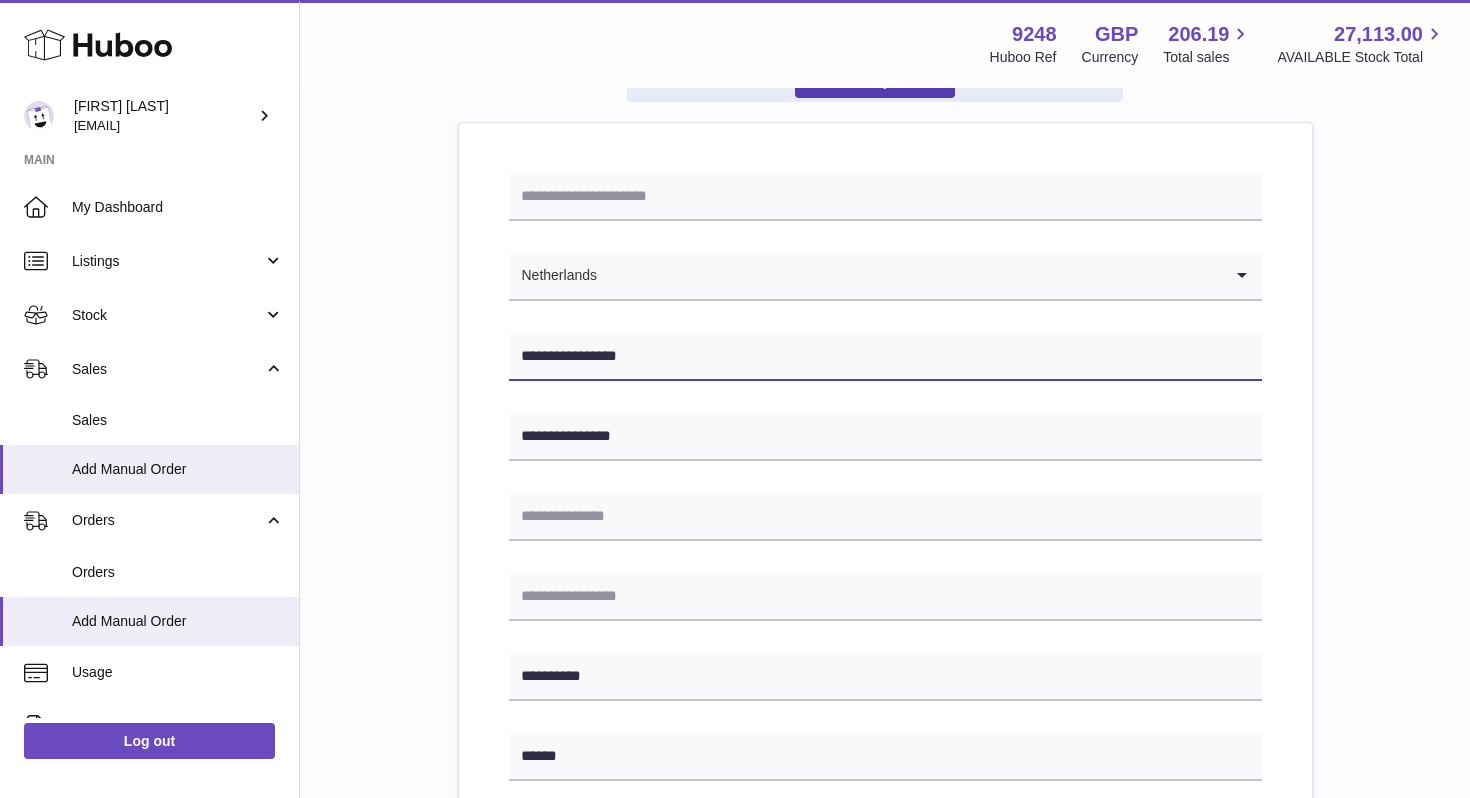 click on "**********" at bounding box center (885, 357) 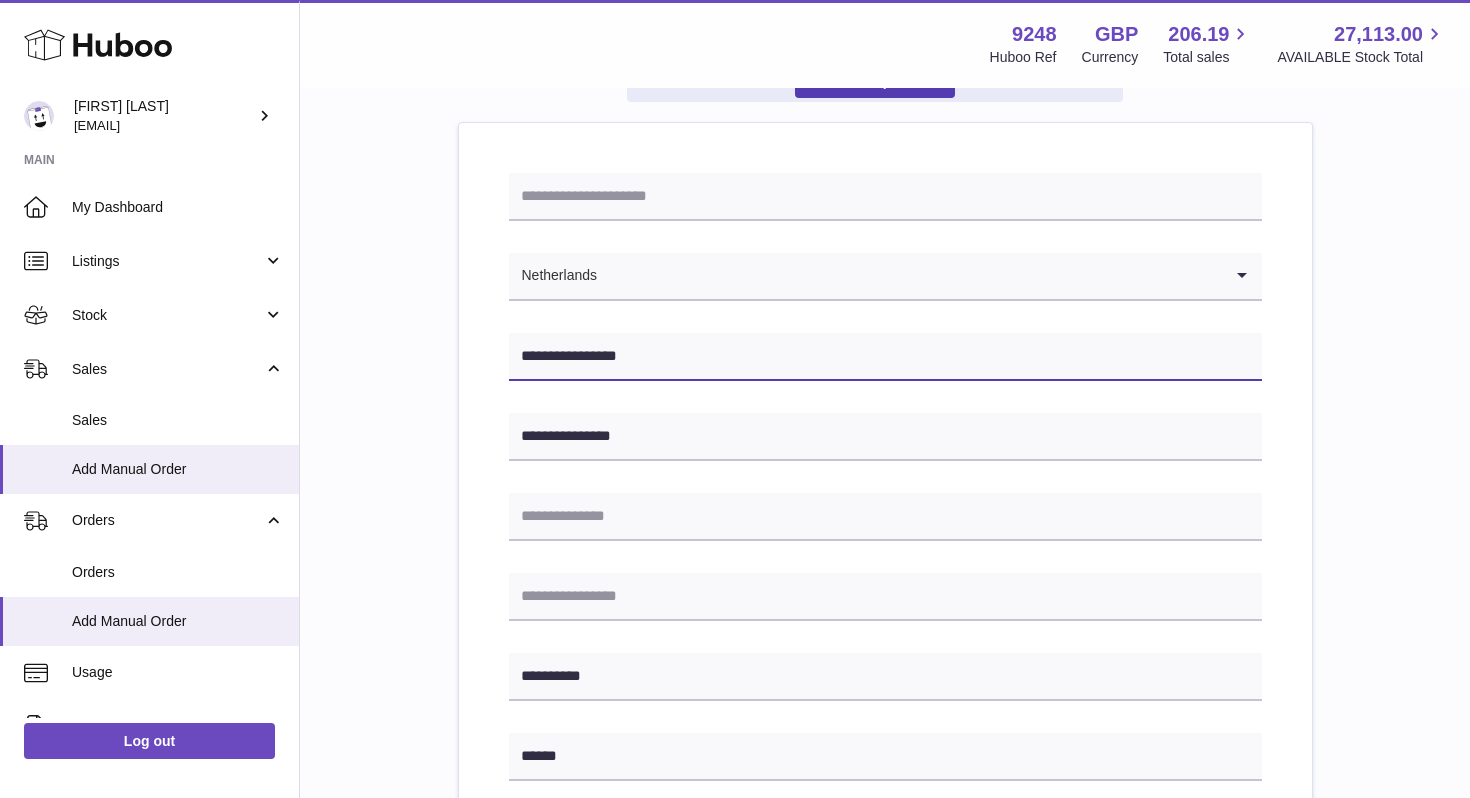 type on "**********" 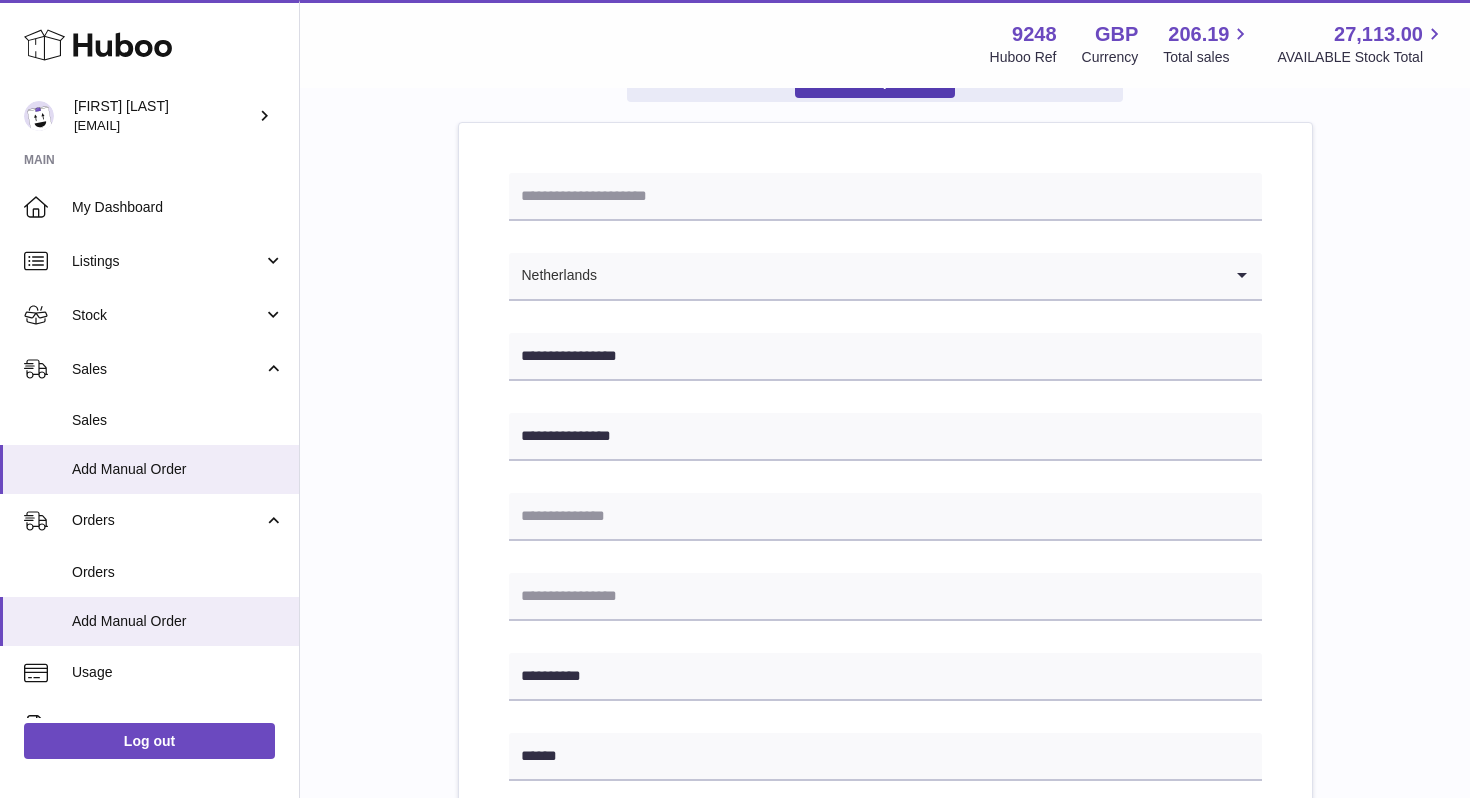 click on "**********" at bounding box center (885, 777) 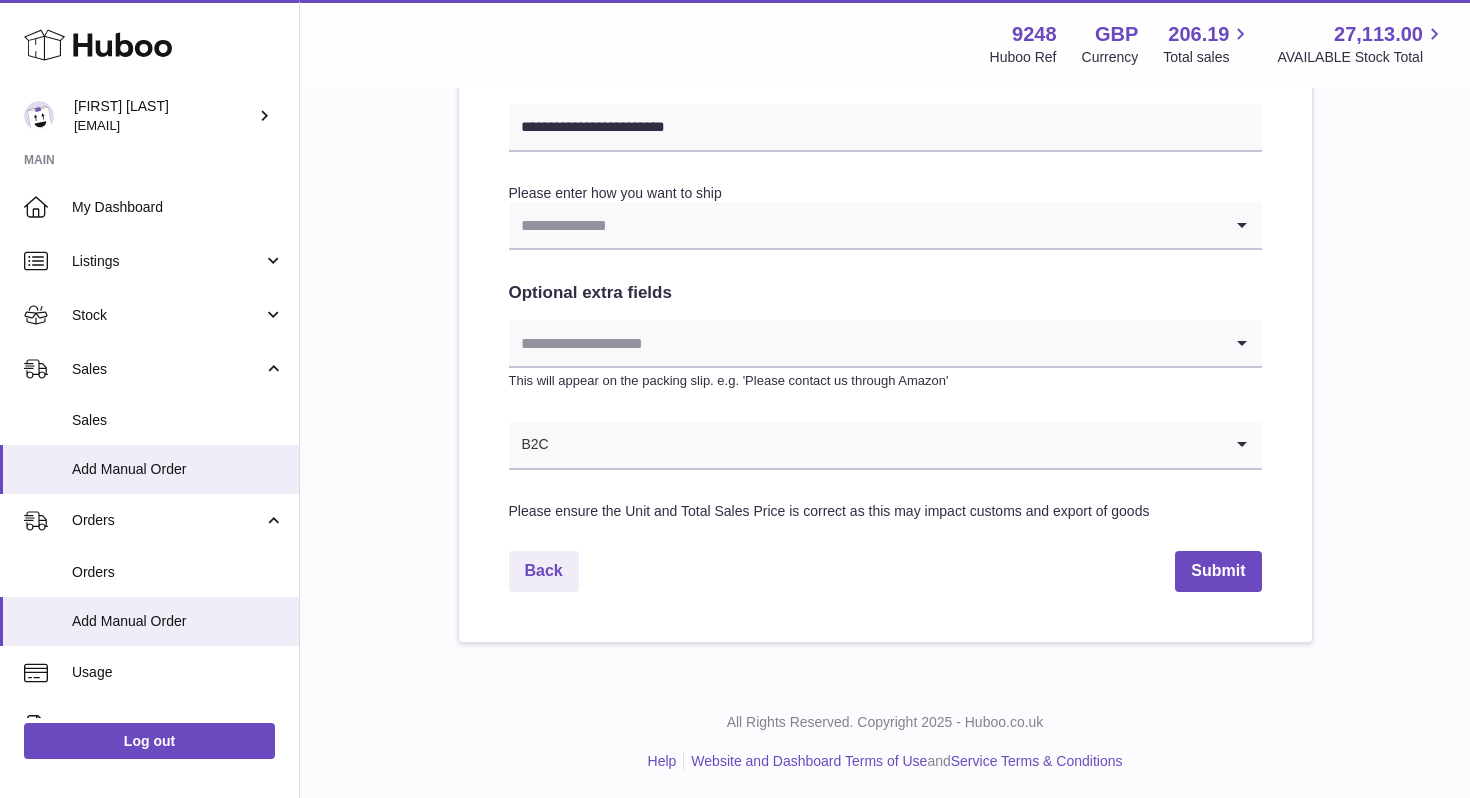 scroll, scrollTop: 995, scrollLeft: 0, axis: vertical 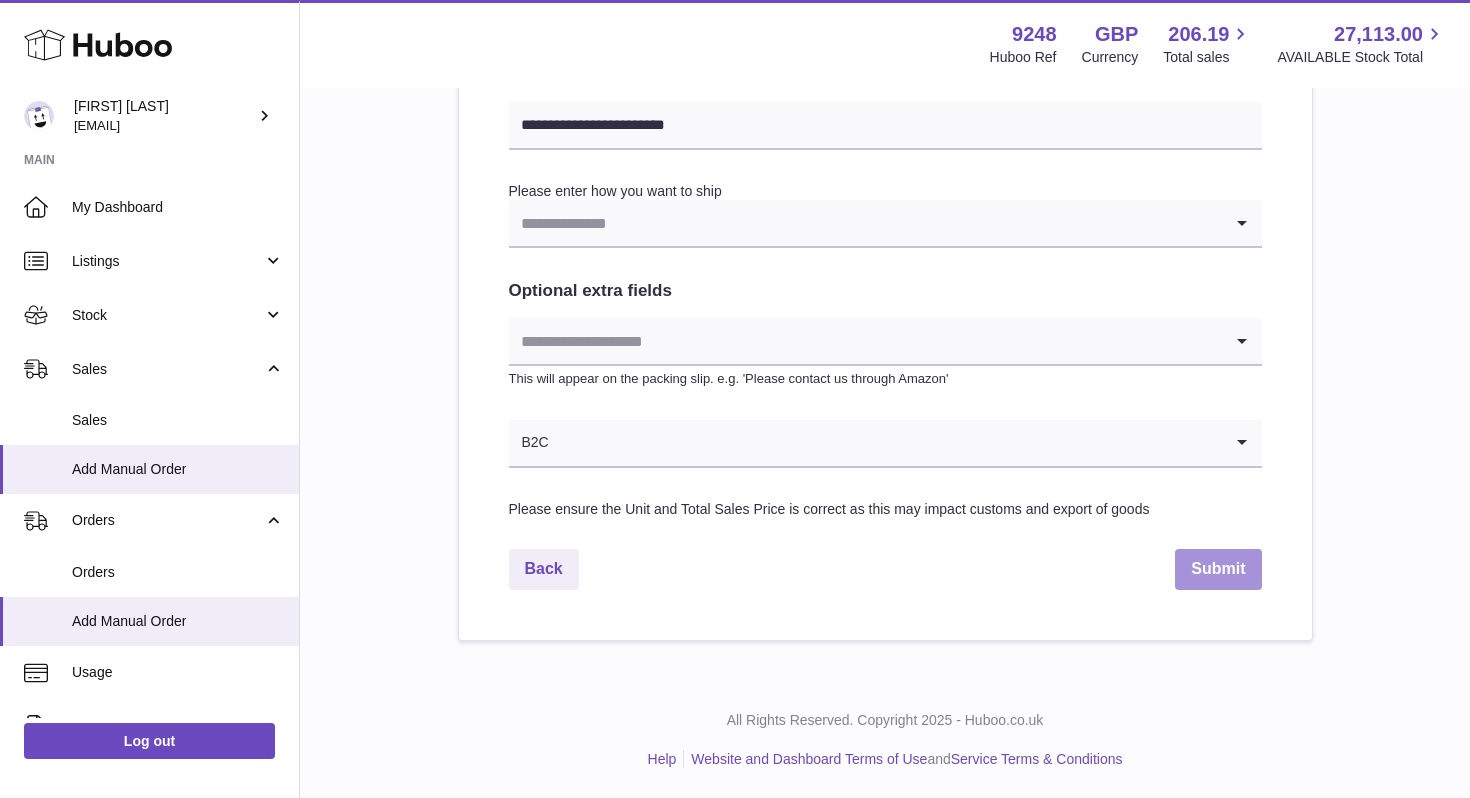 click on "Submit" at bounding box center (1218, 569) 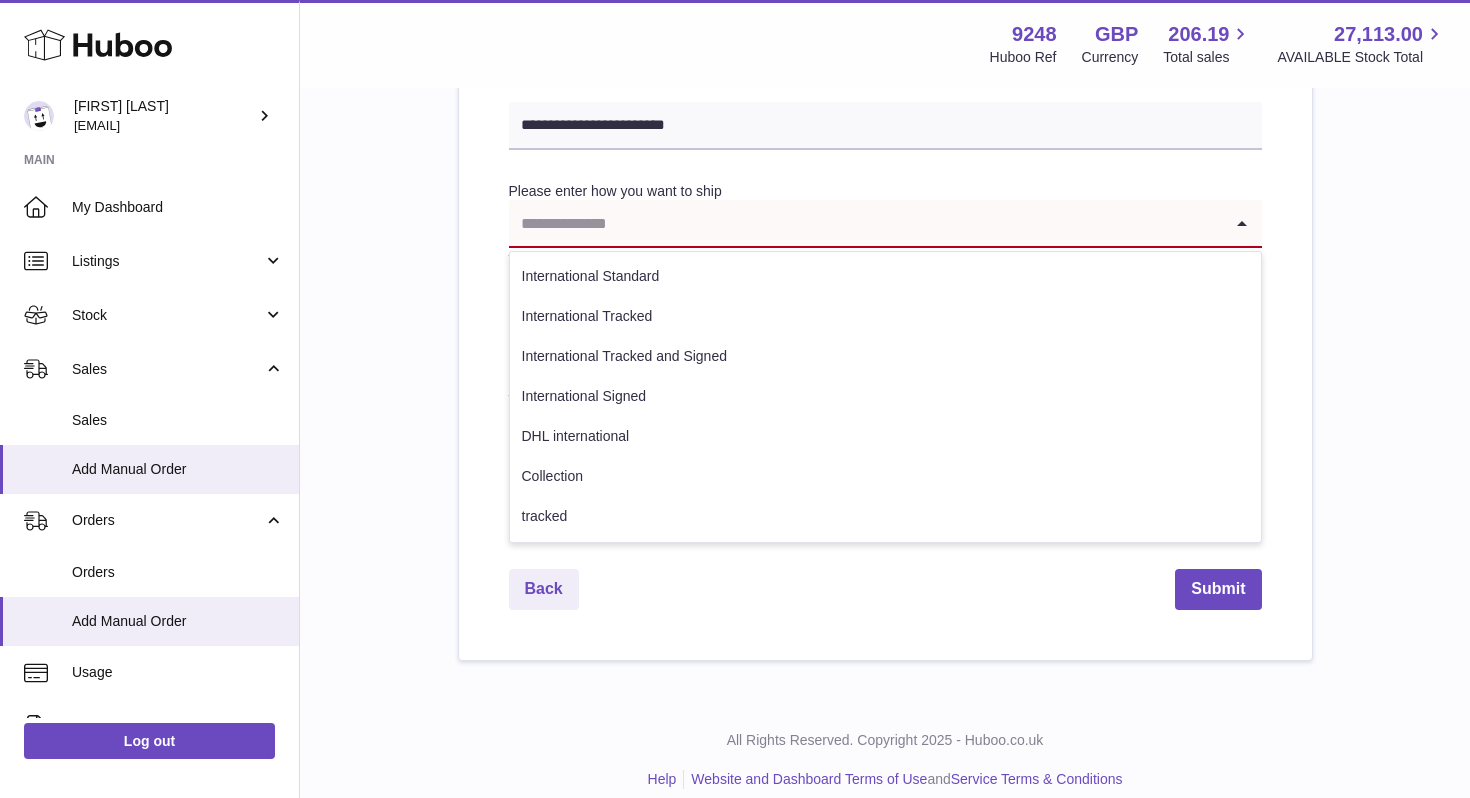 click at bounding box center [865, 223] 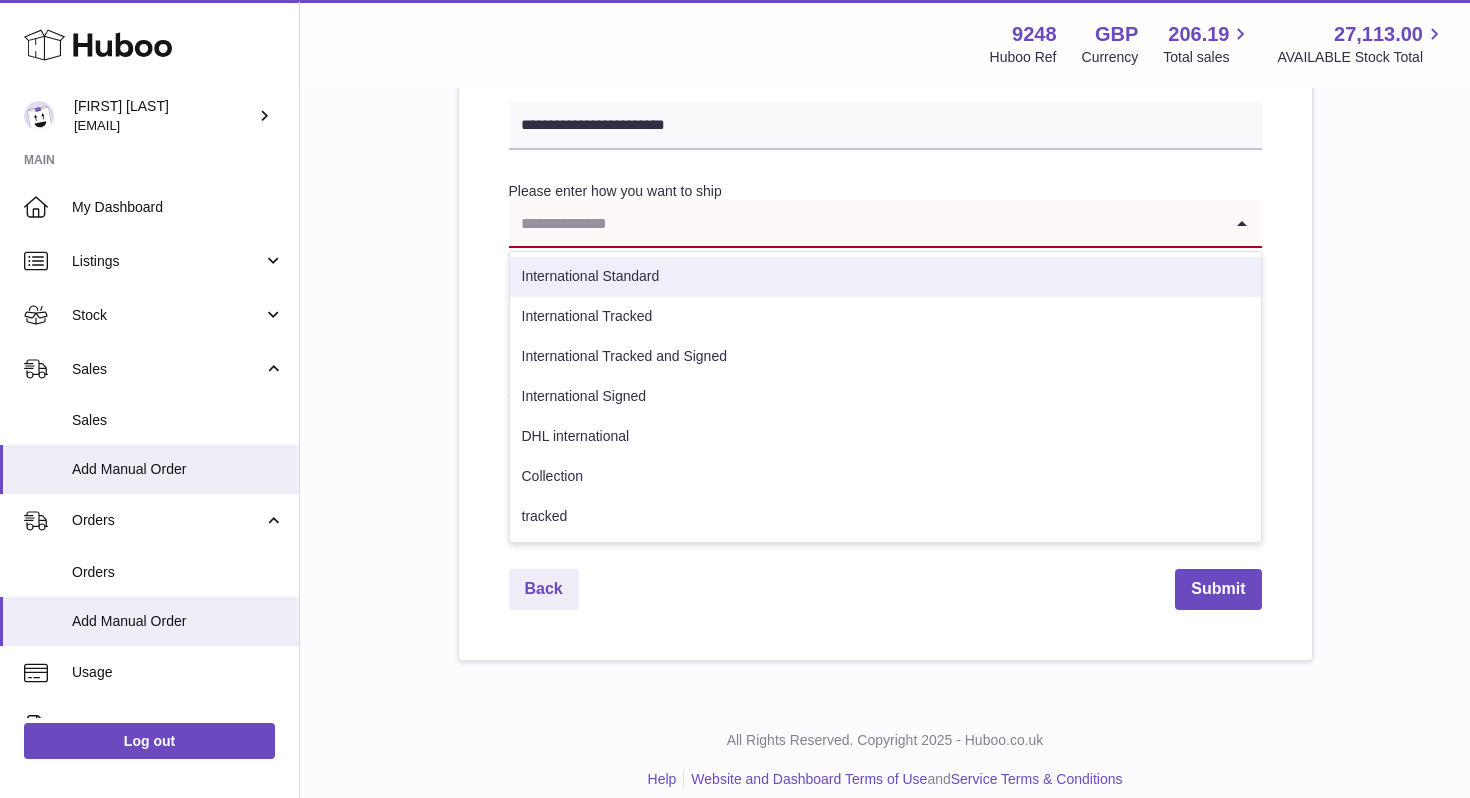 click on "International Standard" at bounding box center [885, 277] 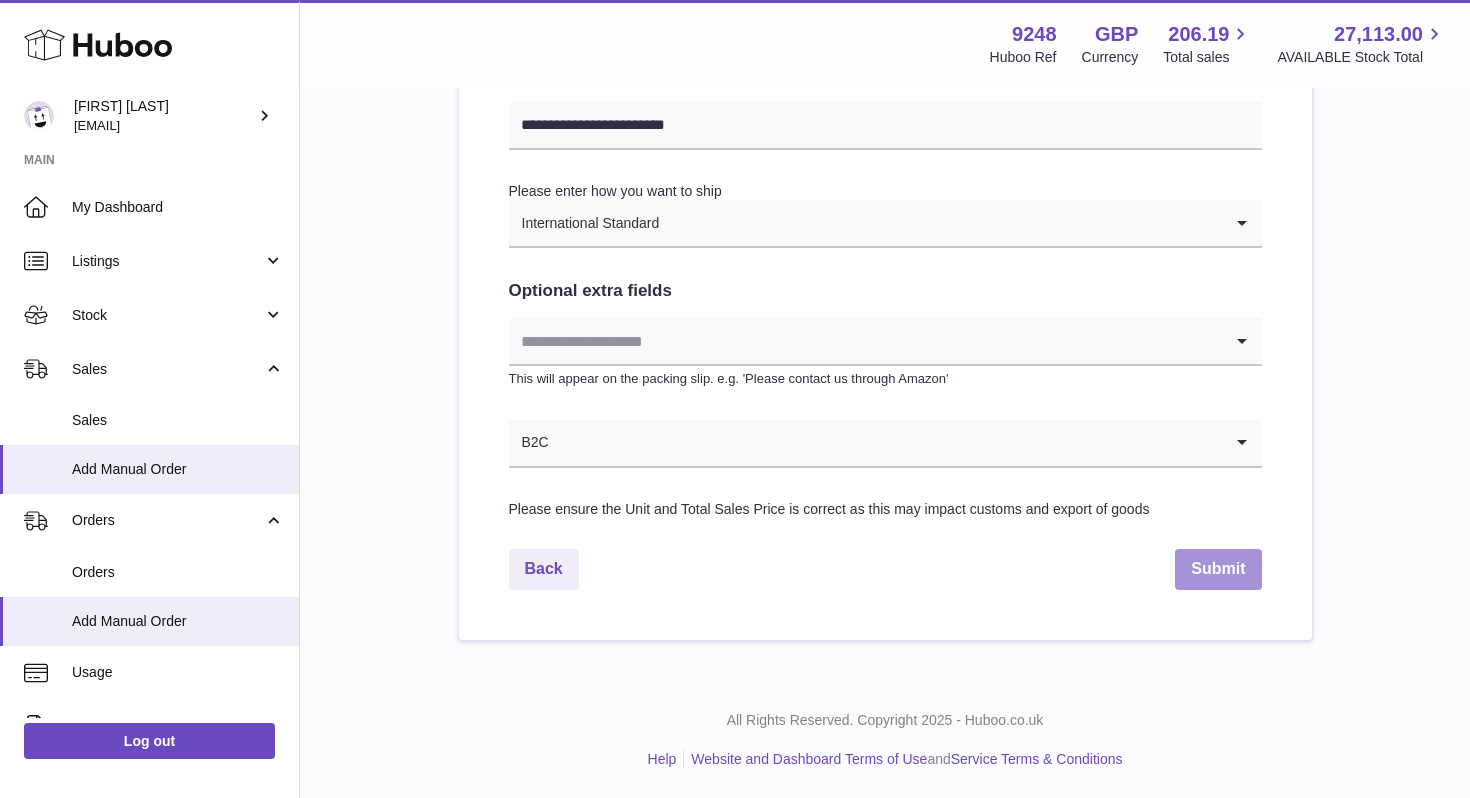 click on "Submit" at bounding box center [1218, 569] 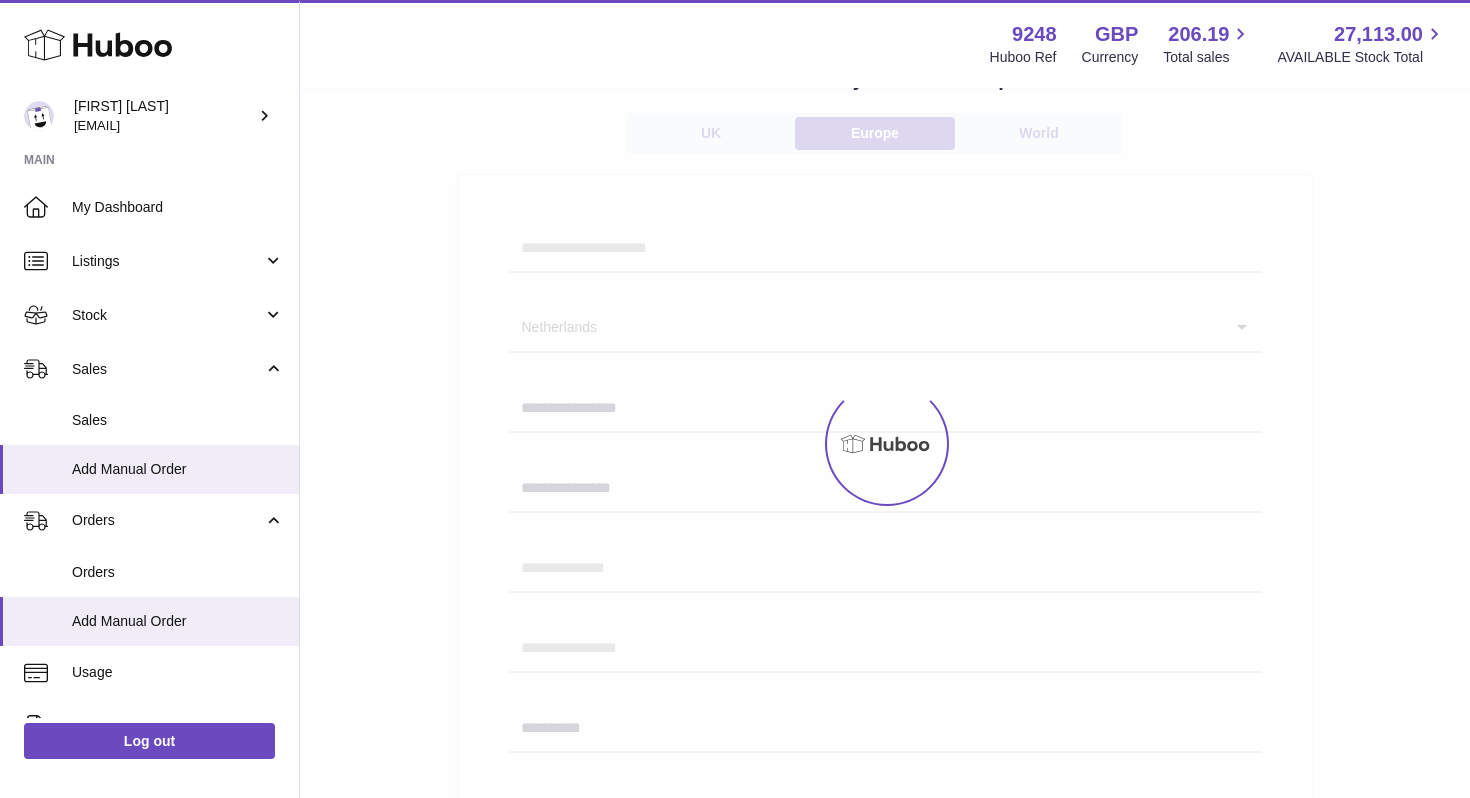scroll, scrollTop: 149, scrollLeft: 0, axis: vertical 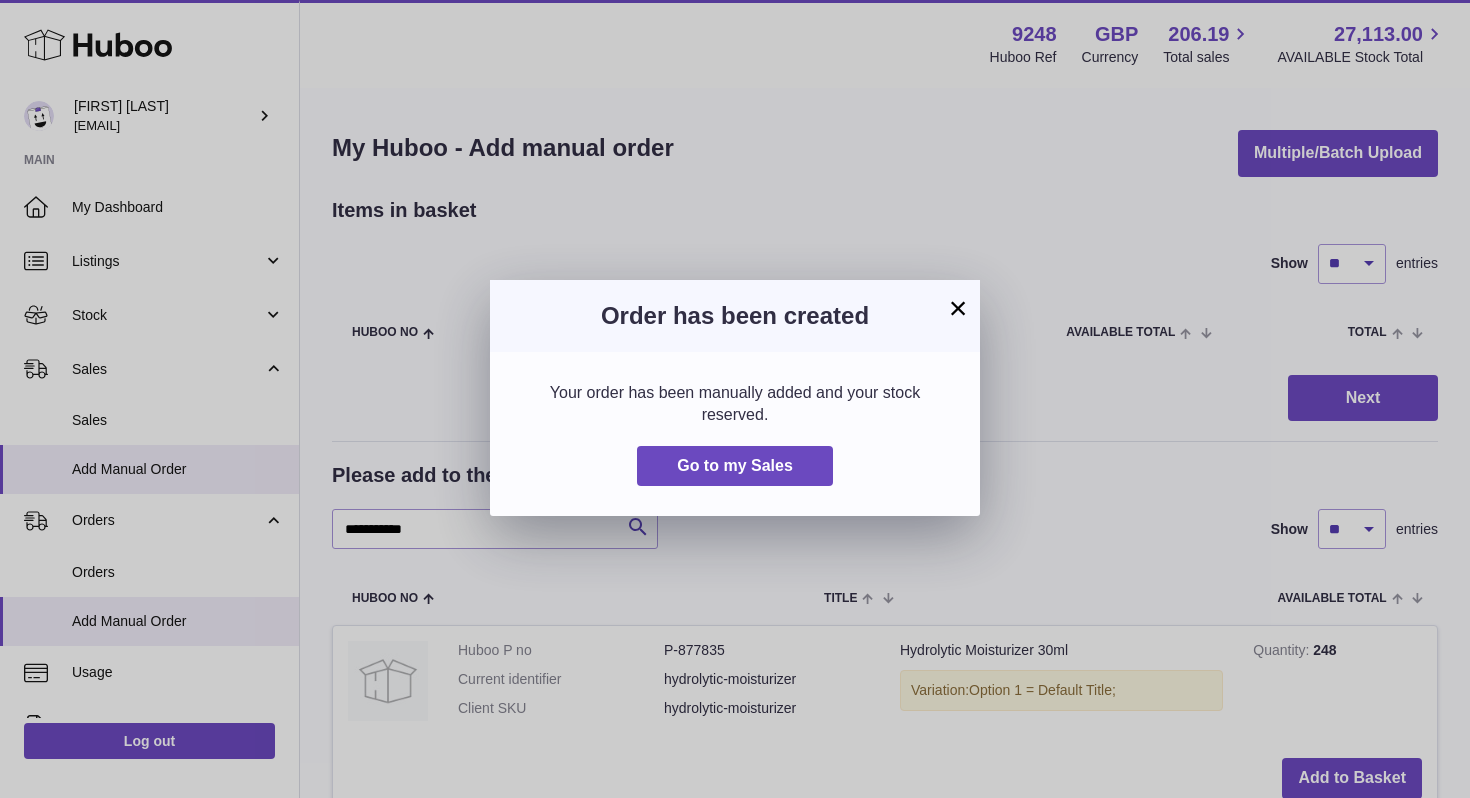 click on "×" at bounding box center (958, 308) 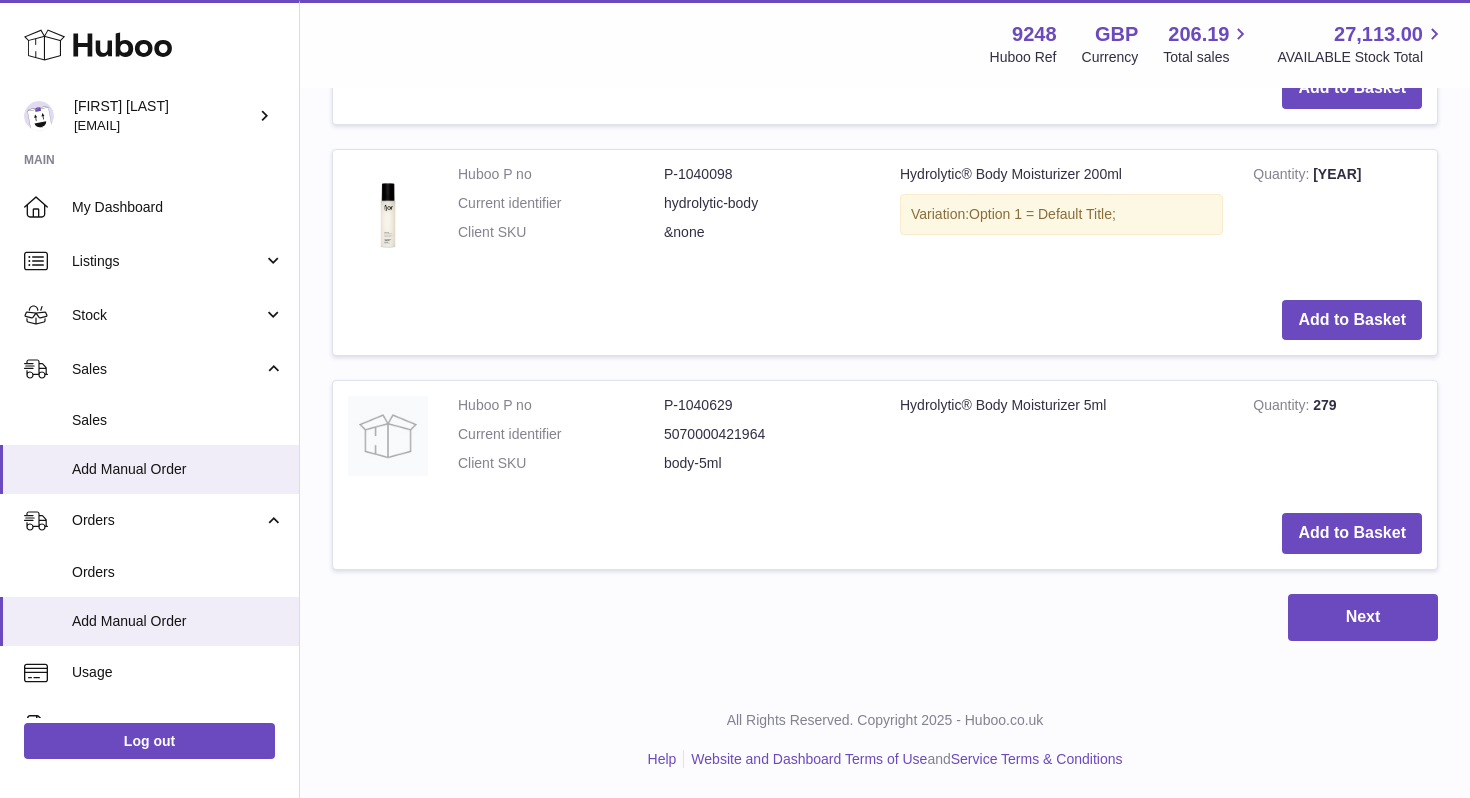 scroll, scrollTop: 0, scrollLeft: 0, axis: both 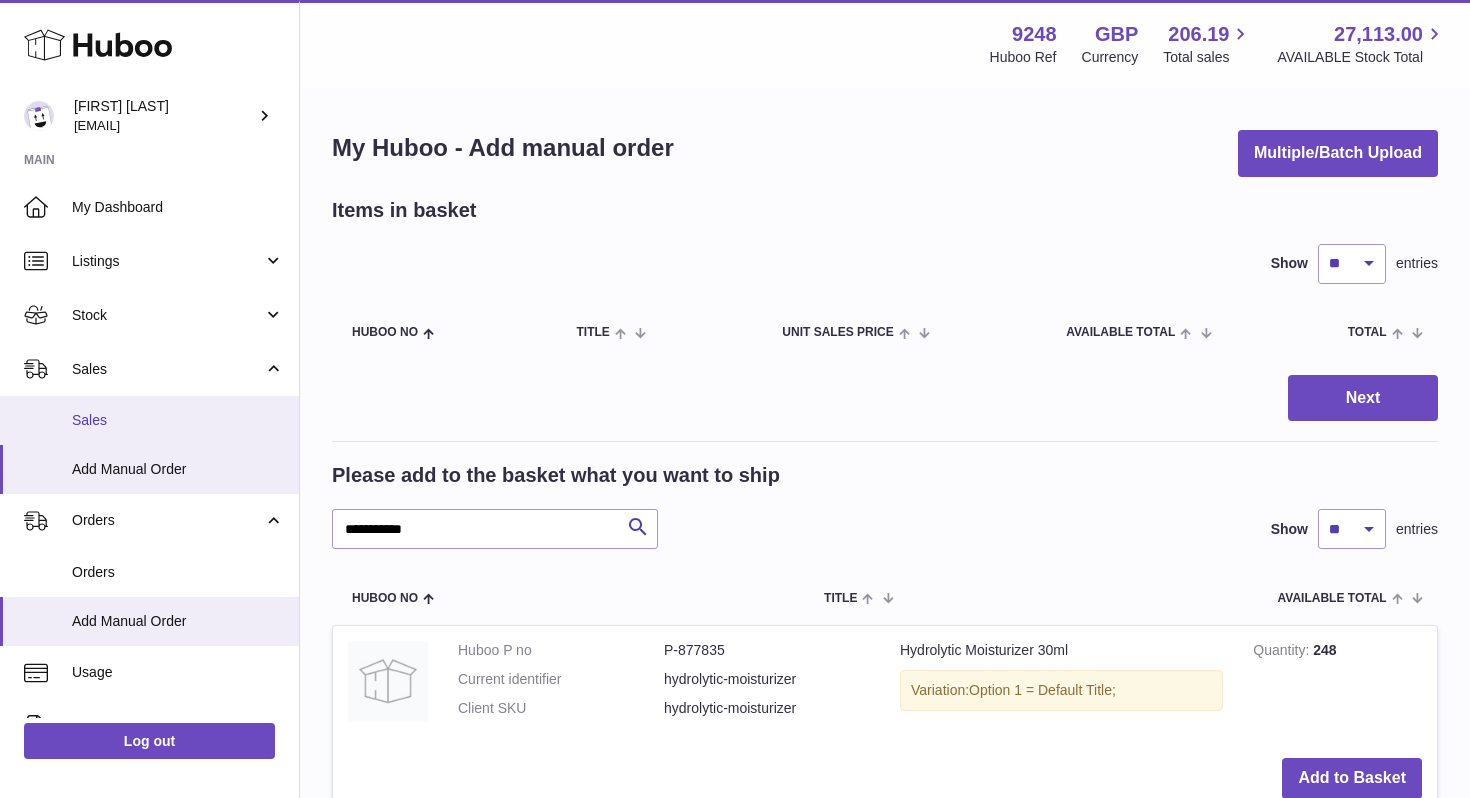 click on "Sales" at bounding box center [178, 420] 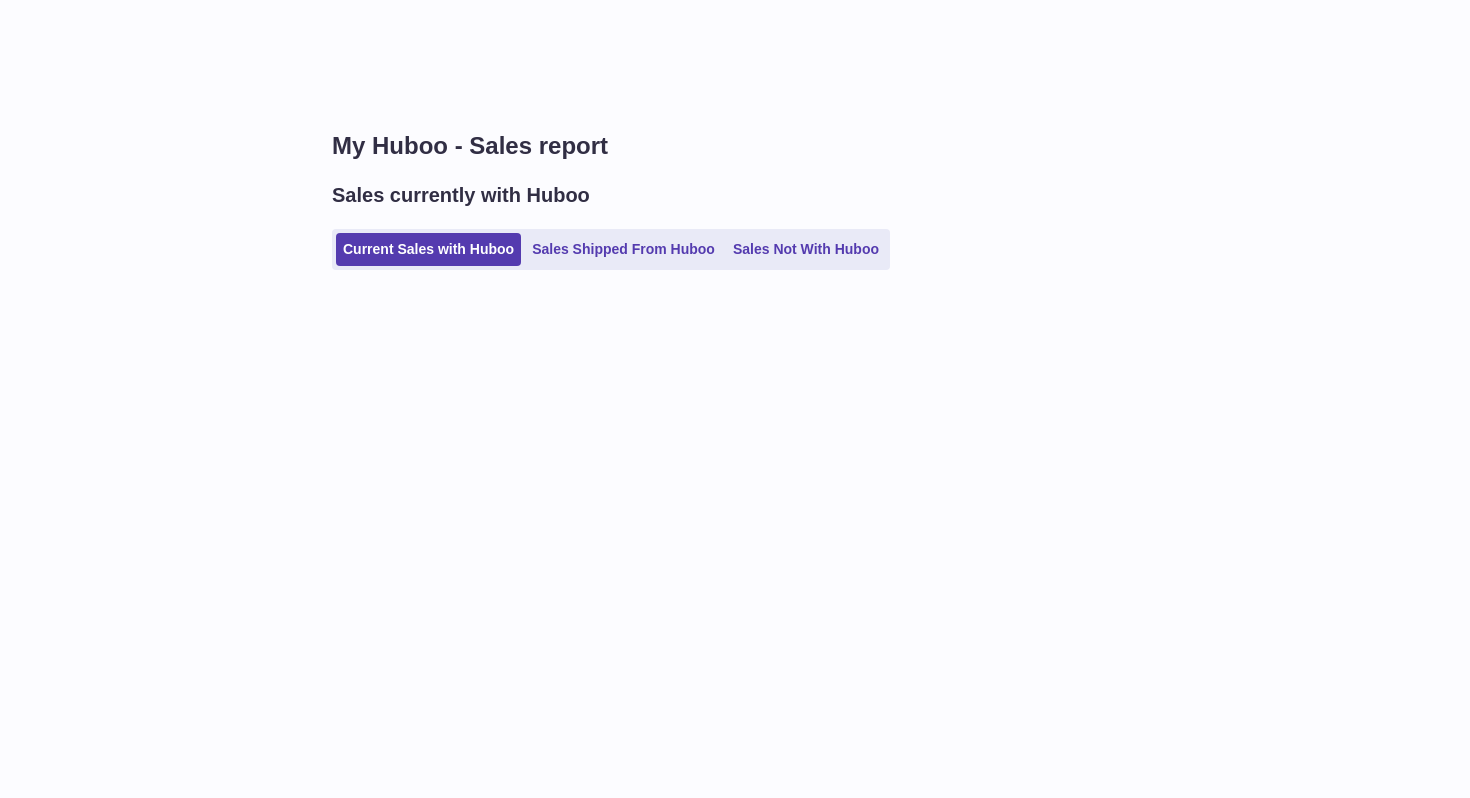 scroll, scrollTop: 0, scrollLeft: 0, axis: both 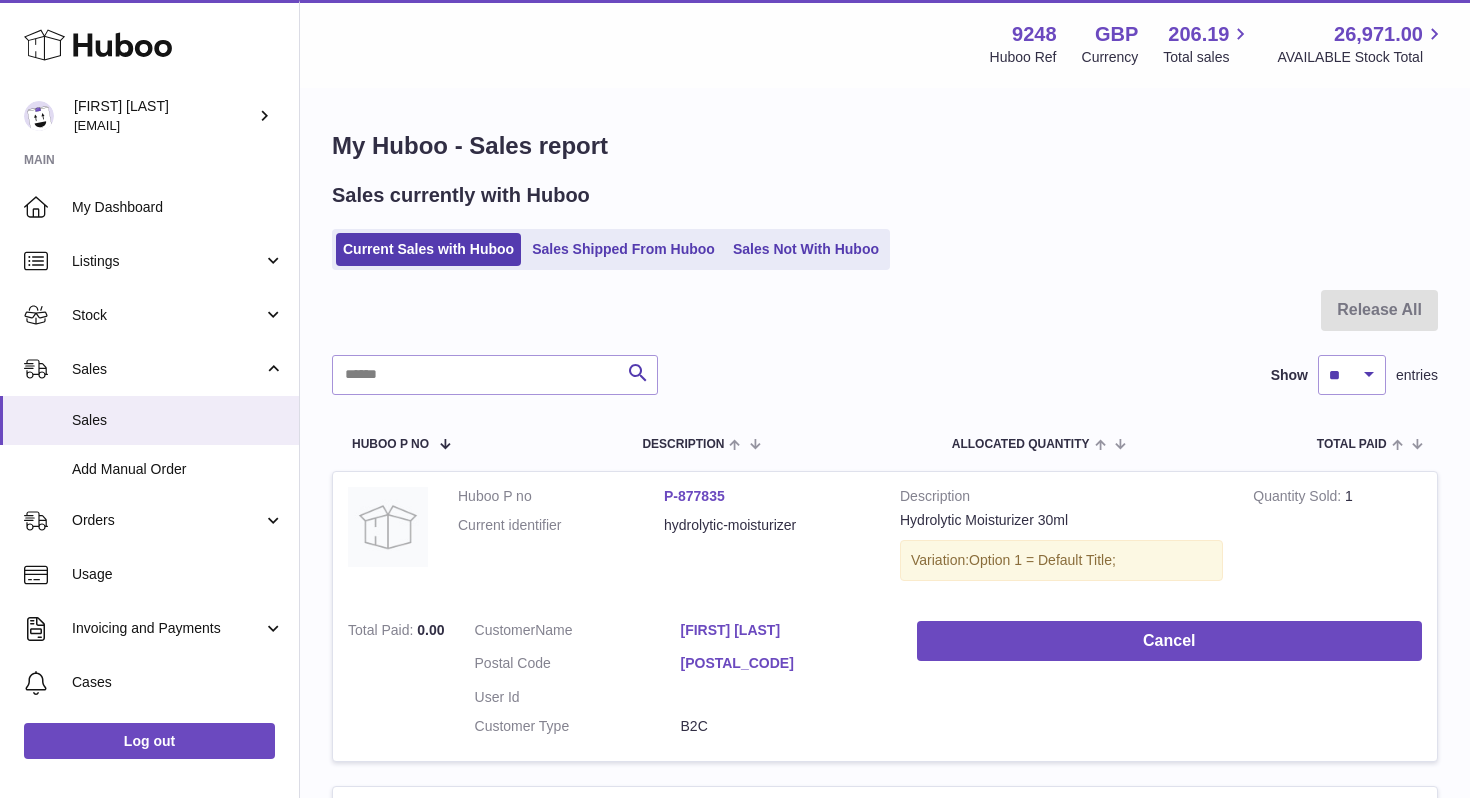 click at bounding box center (885, 322) 